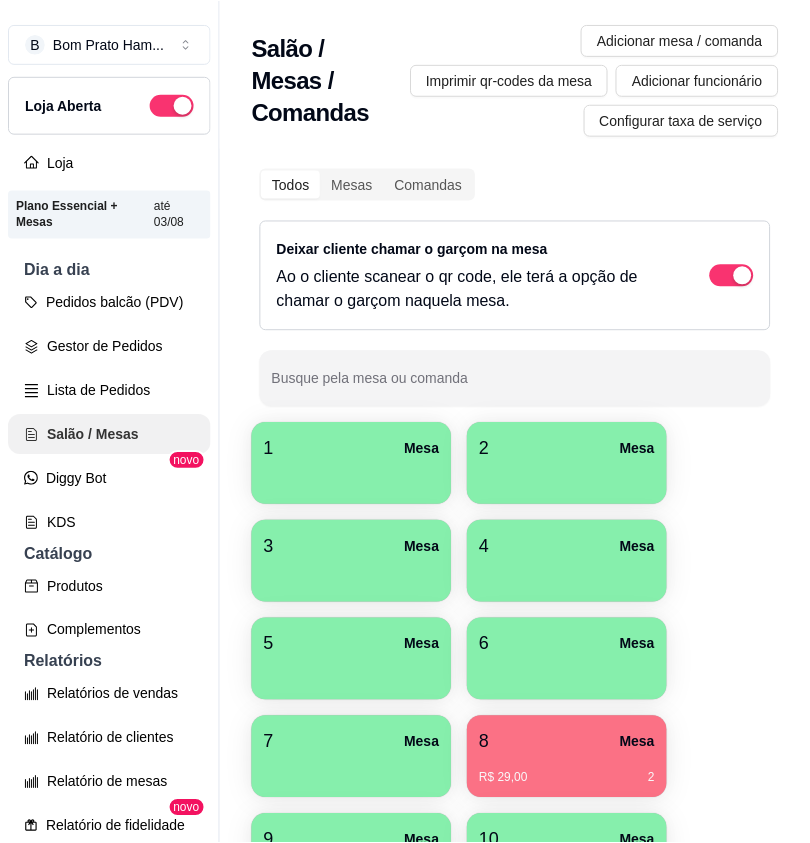 scroll, scrollTop: 0, scrollLeft: 0, axis: both 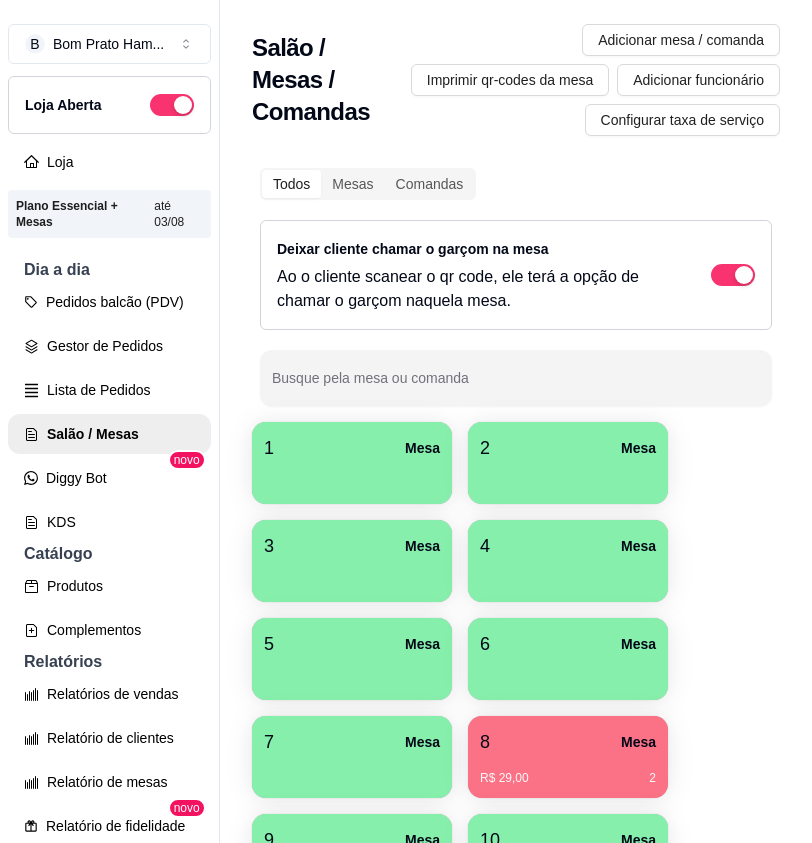 click on "8 Mesa" at bounding box center (568, 742) 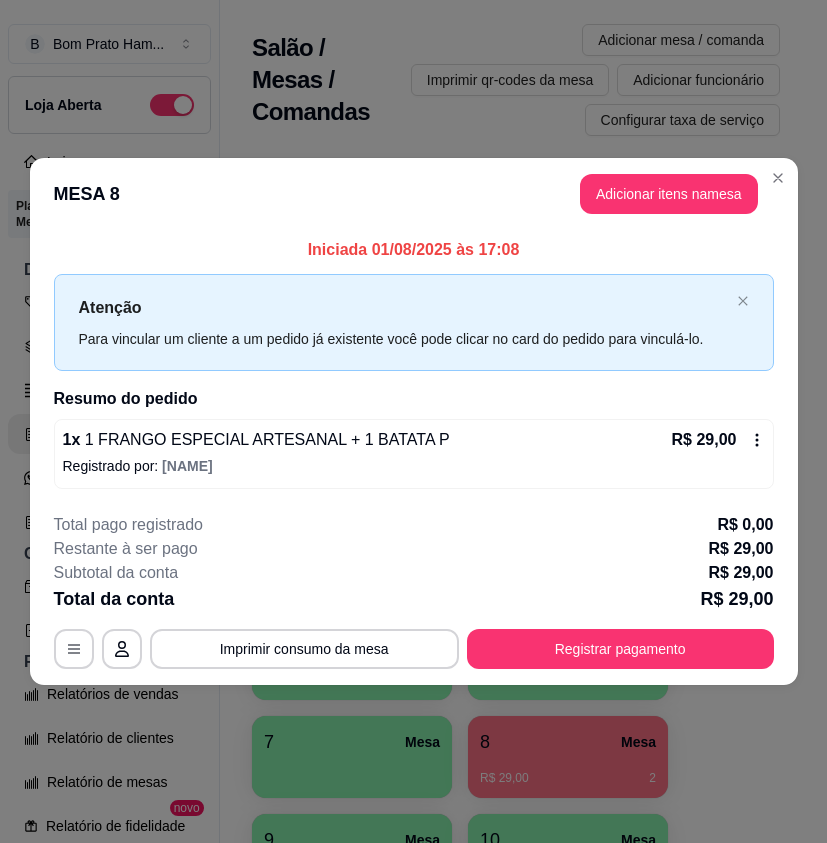 click 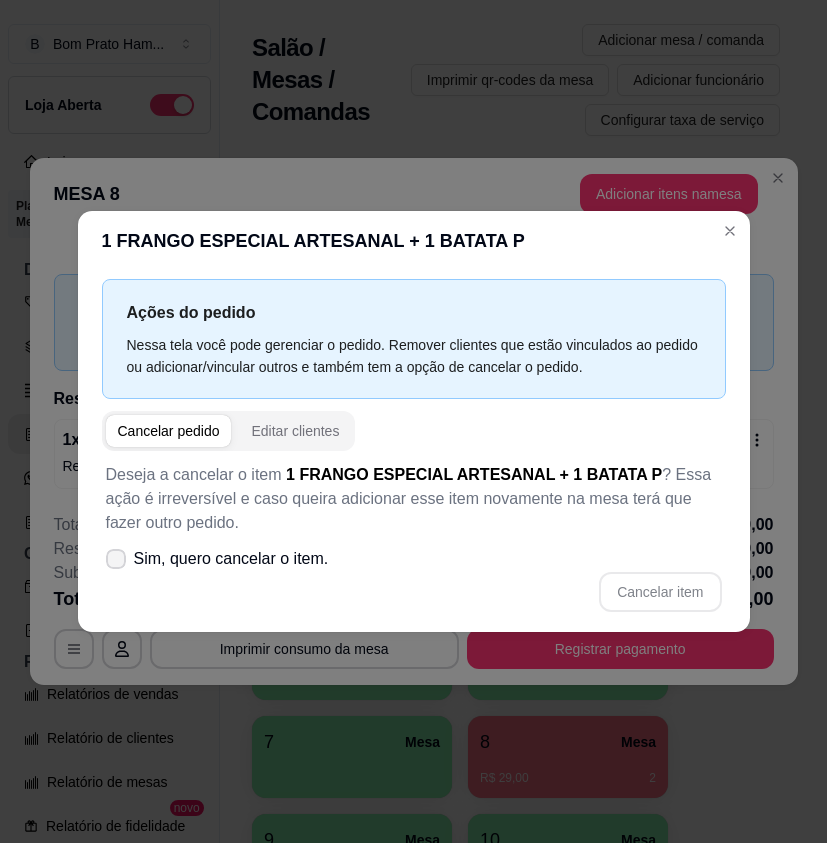 click on "Sim, quero cancelar o item." at bounding box center [231, 559] 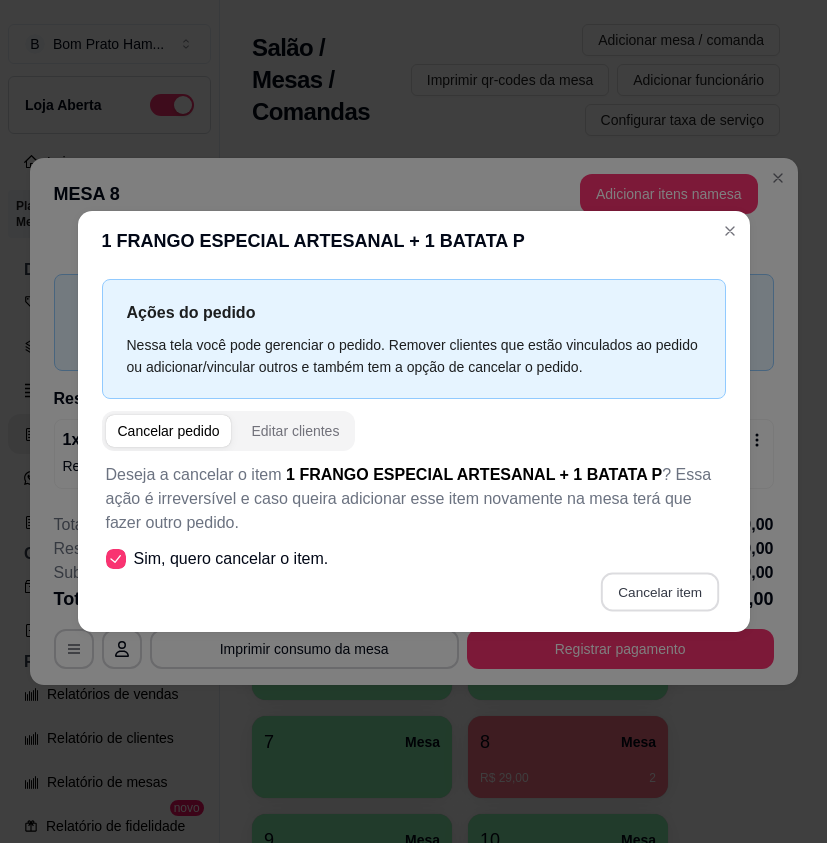 click on "Cancelar item" at bounding box center (660, 591) 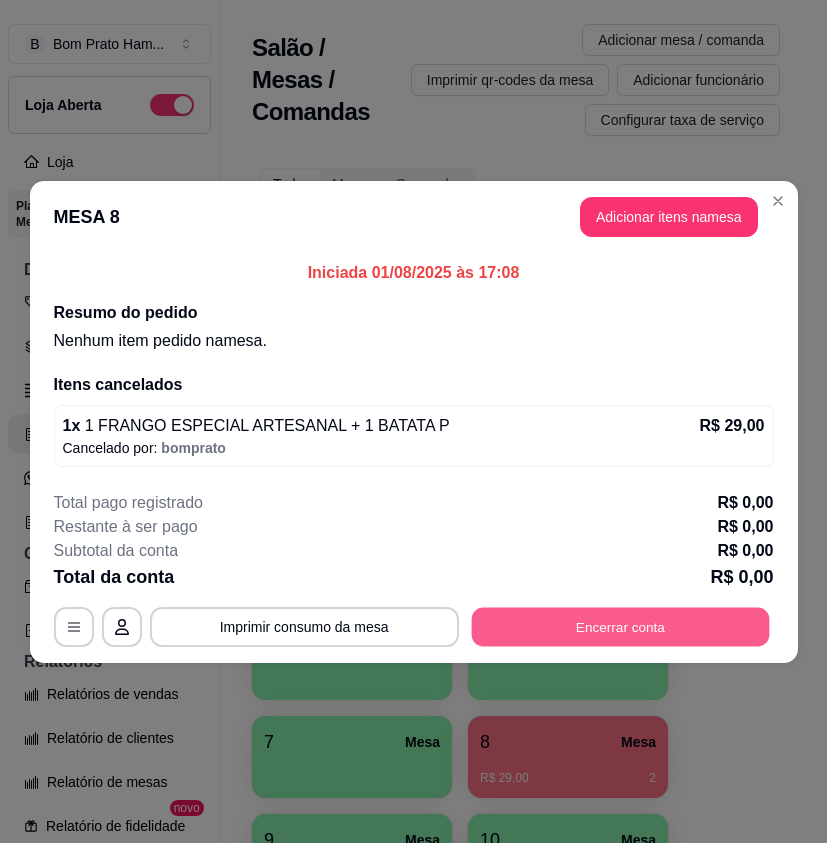 click on "Encerrar conta" at bounding box center (620, 626) 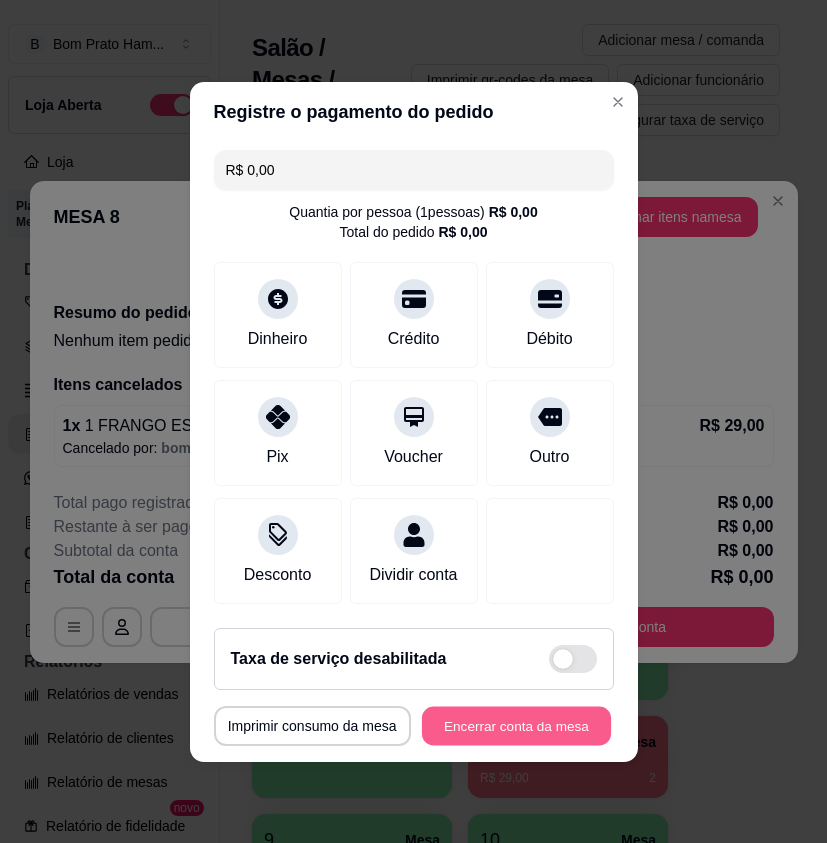 click on "Encerrar conta da mesa" at bounding box center [516, 725] 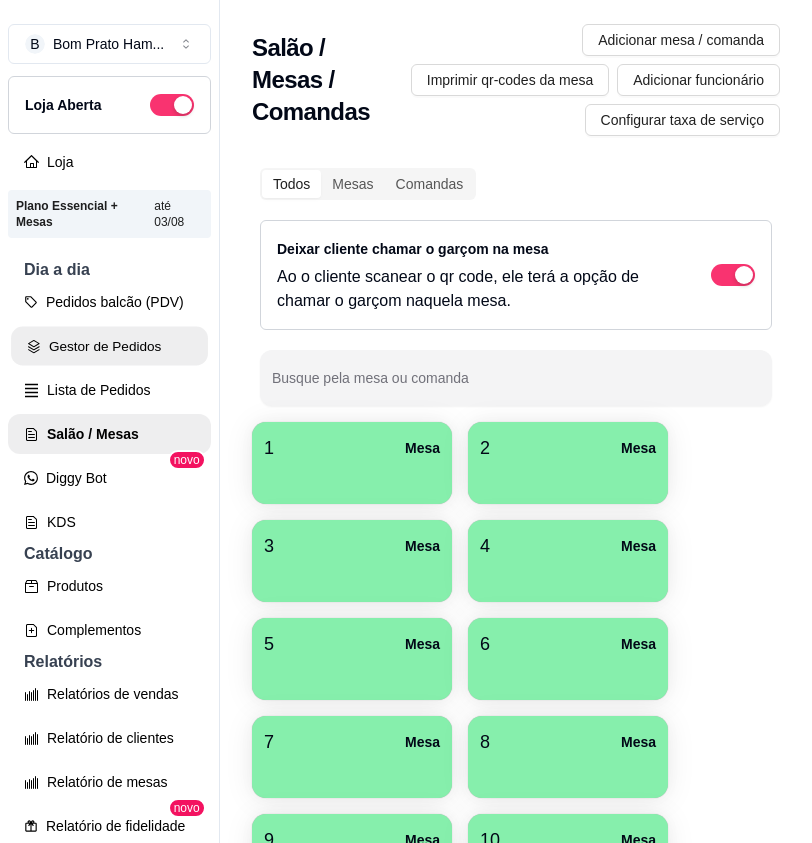 click on "Gestor de Pedidos" at bounding box center [109, 346] 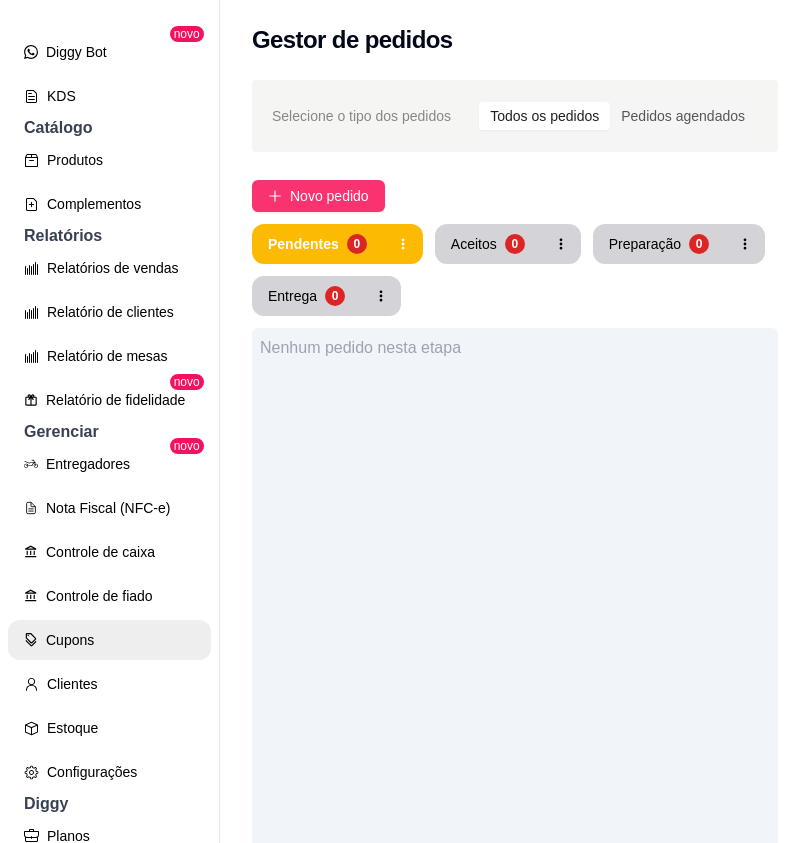 scroll, scrollTop: 500, scrollLeft: 0, axis: vertical 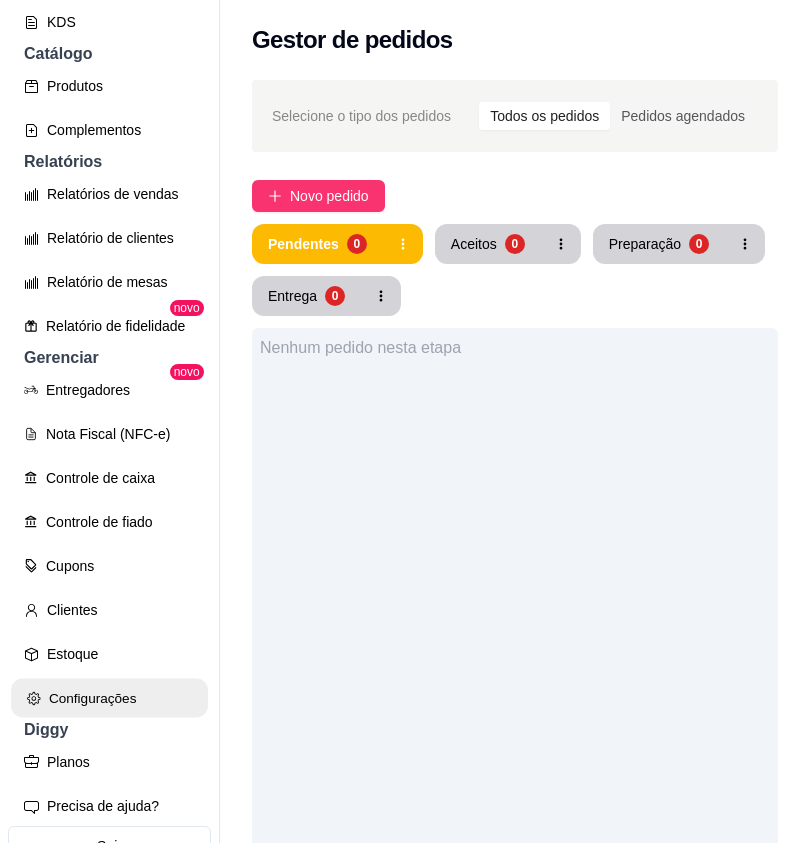click on "Configurações" at bounding box center (109, 698) 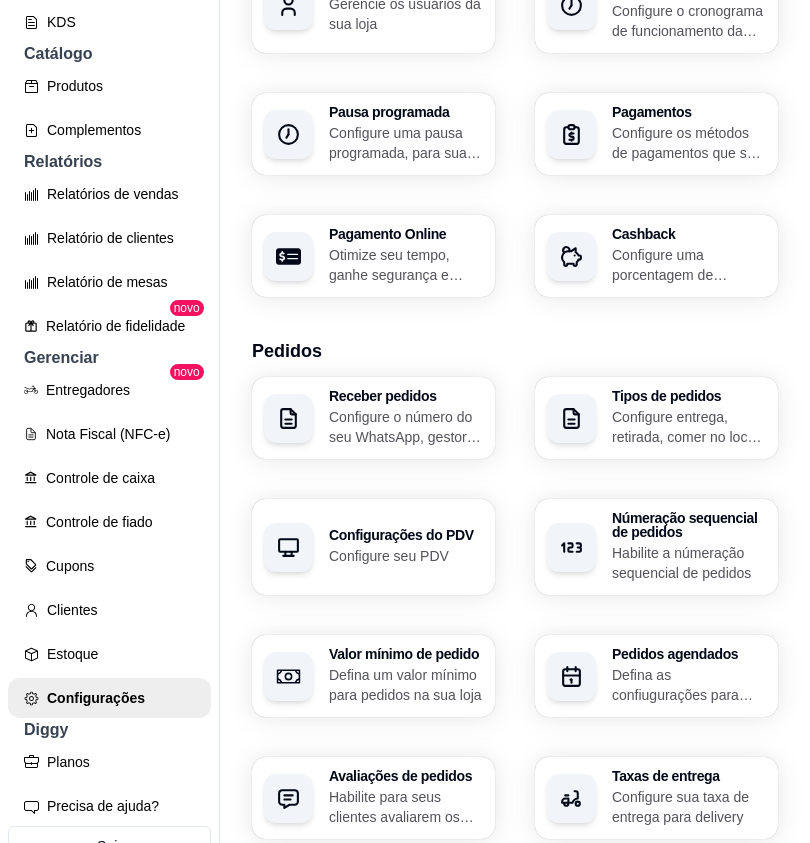 scroll, scrollTop: 400, scrollLeft: 0, axis: vertical 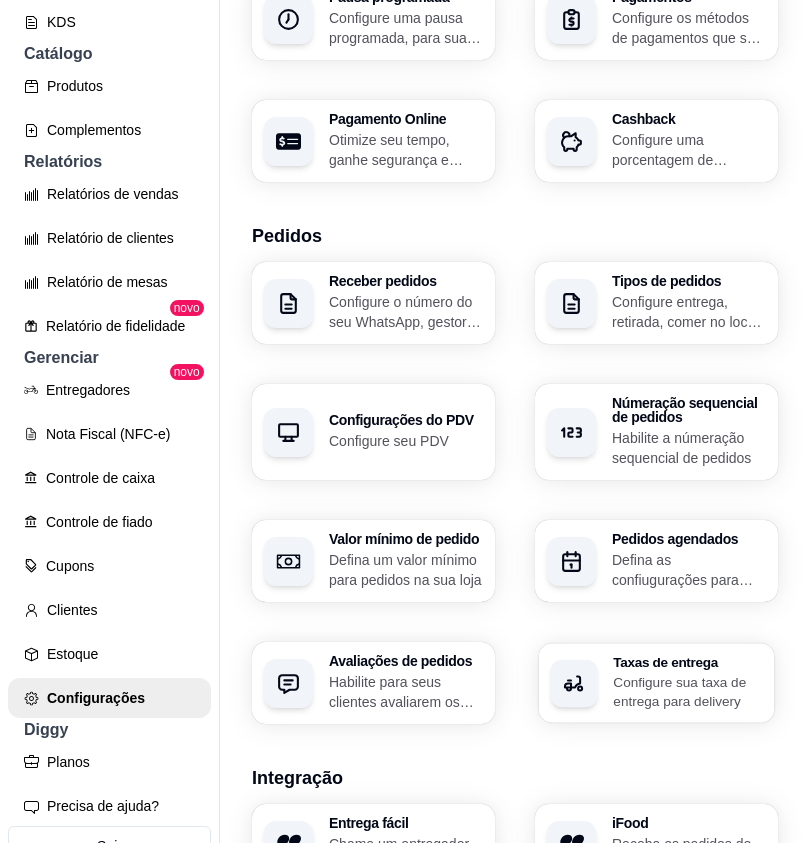 click on "Taxas de entrega Configure sua taxa de entrega para delivery" at bounding box center [657, 683] 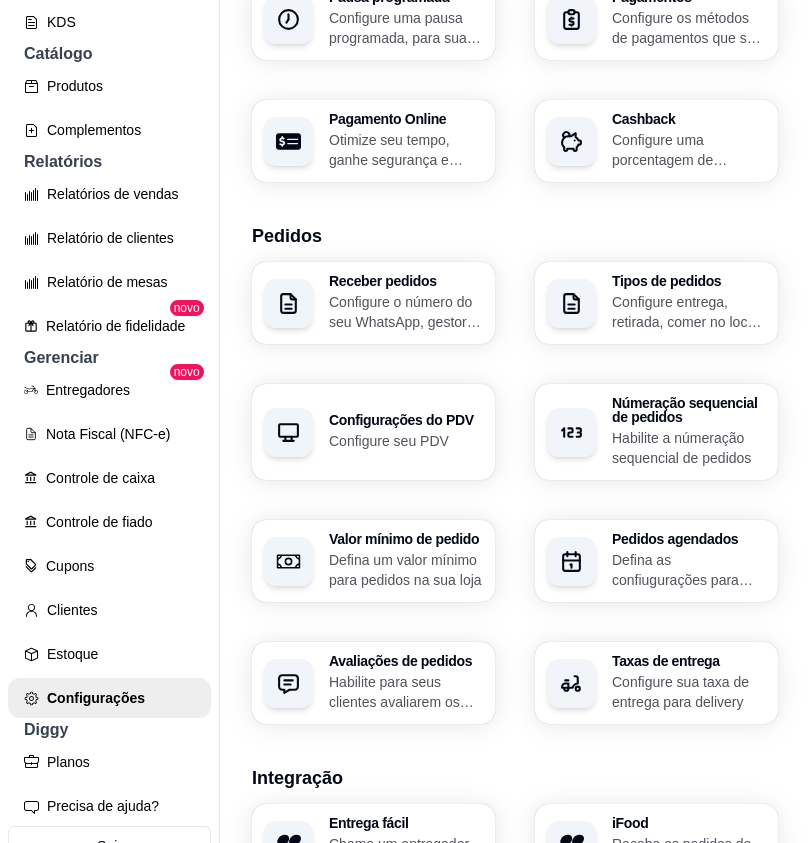 scroll, scrollTop: 0, scrollLeft: 0, axis: both 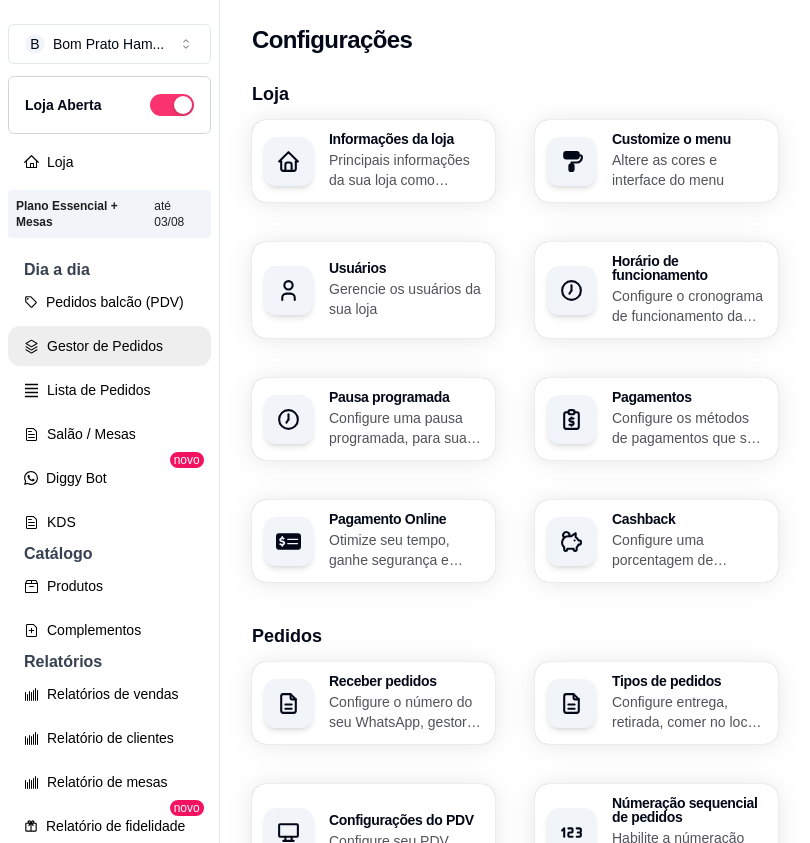 click on "Gestor de Pedidos" at bounding box center [109, 346] 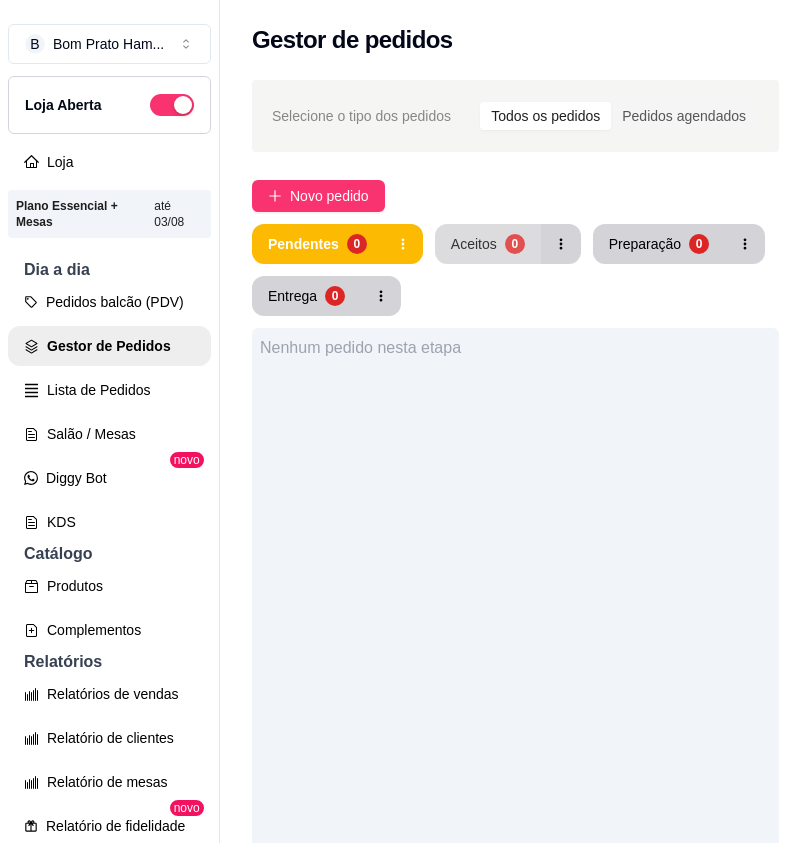 click on "Aceitos 0" at bounding box center [488, 244] 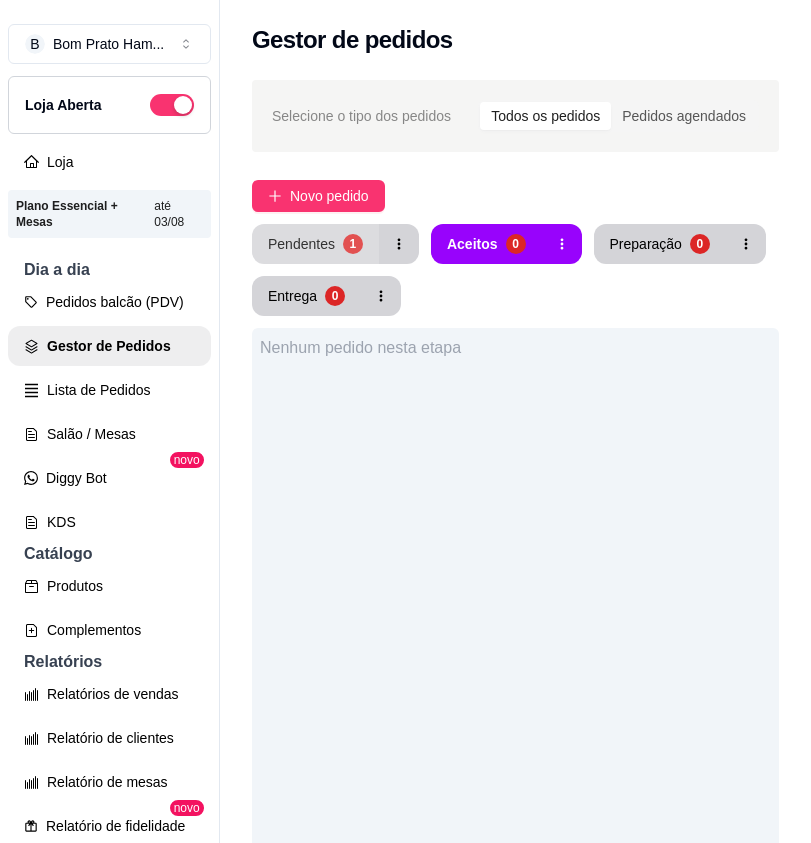 click on "1" at bounding box center (353, 244) 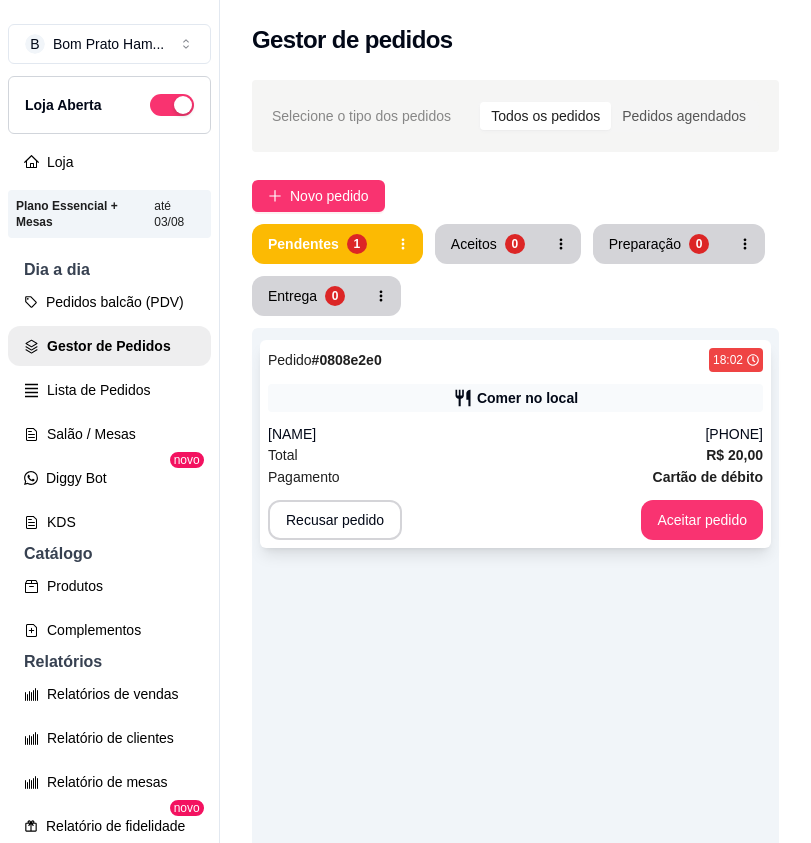 click on "Pagamento Cartão de débito" at bounding box center (515, 477) 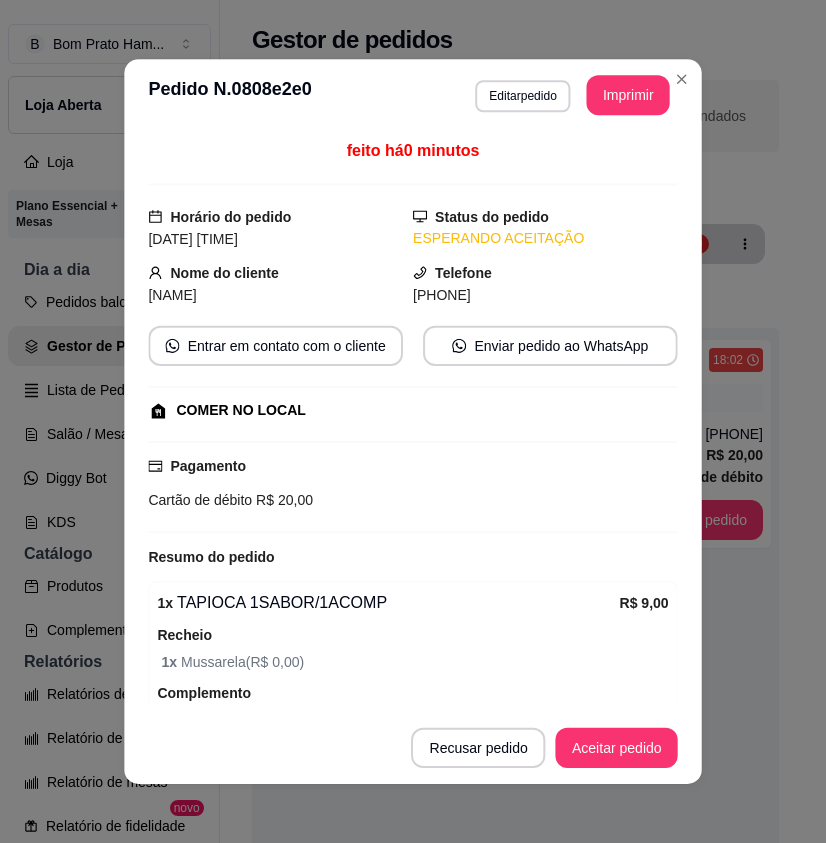 scroll, scrollTop: 344, scrollLeft: 0, axis: vertical 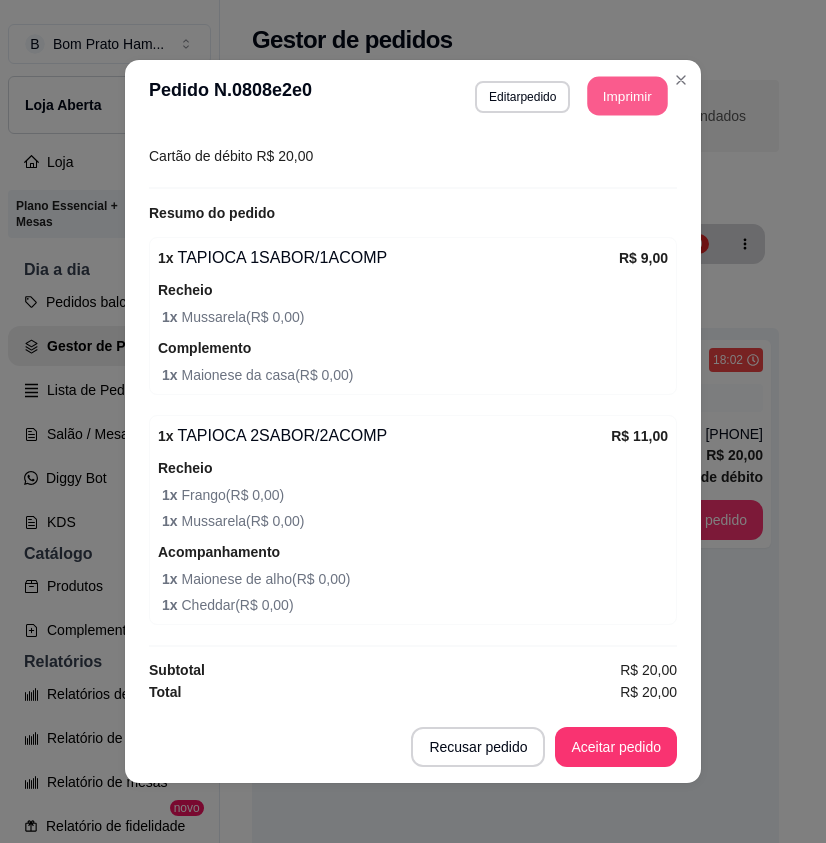 click on "Imprimir" at bounding box center (628, 96) 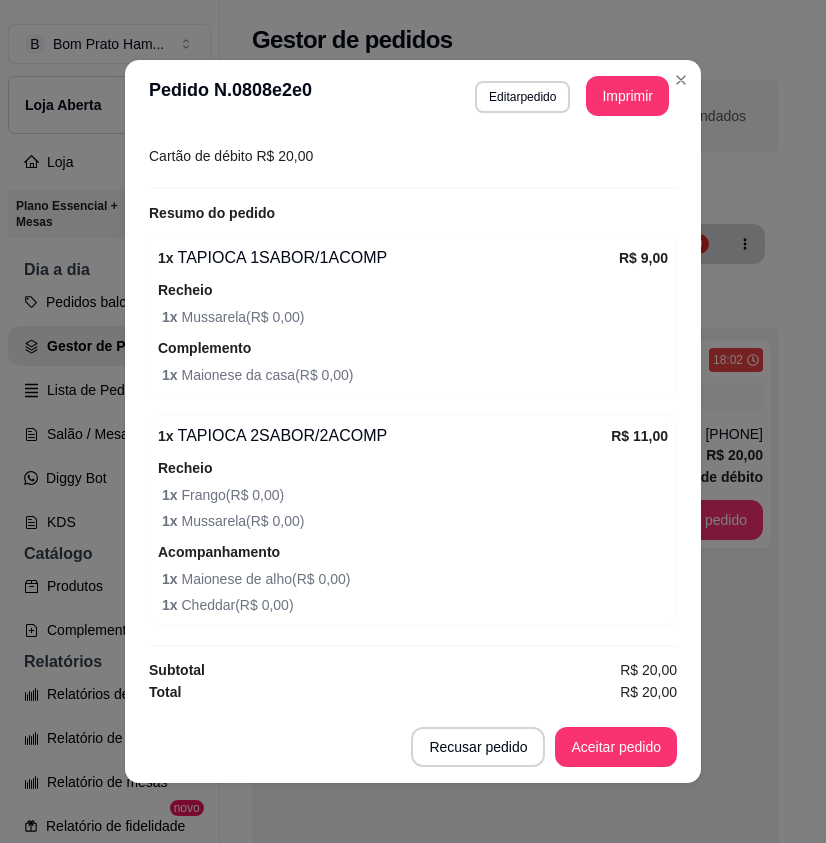 scroll, scrollTop: 0, scrollLeft: 0, axis: both 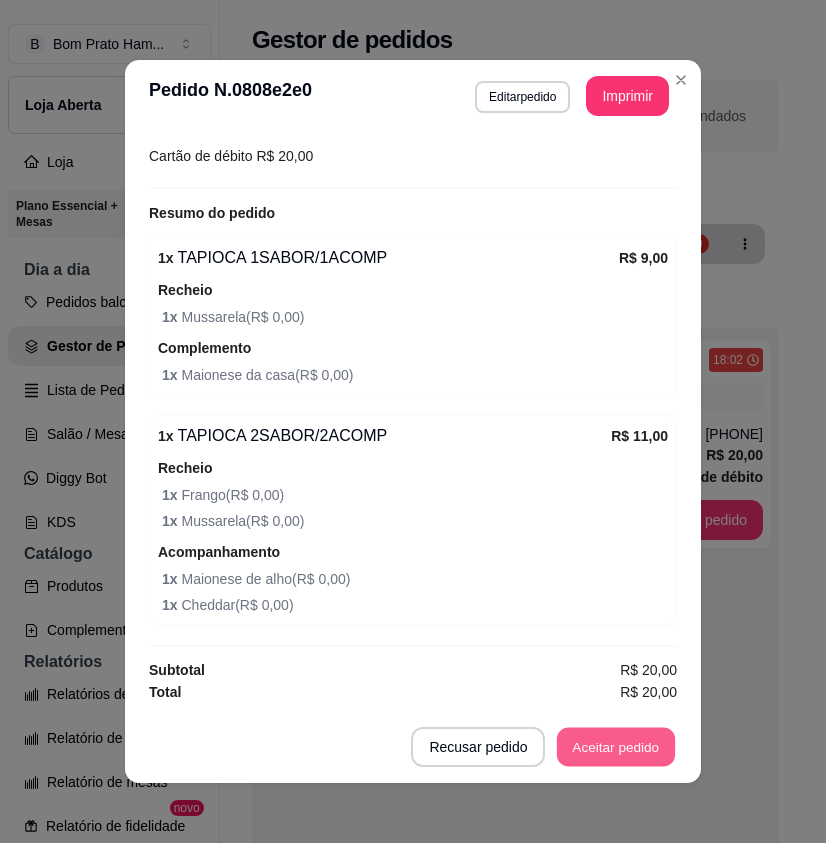 click on "Aceitar pedido" at bounding box center (616, 747) 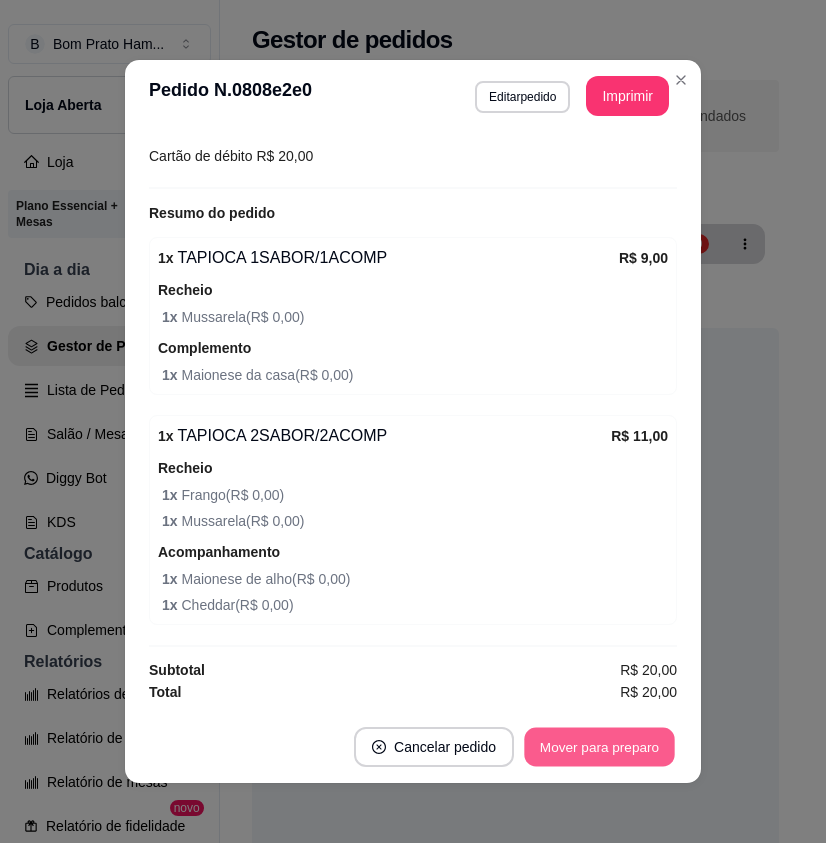 click on "Mover para preparo" at bounding box center [599, 747] 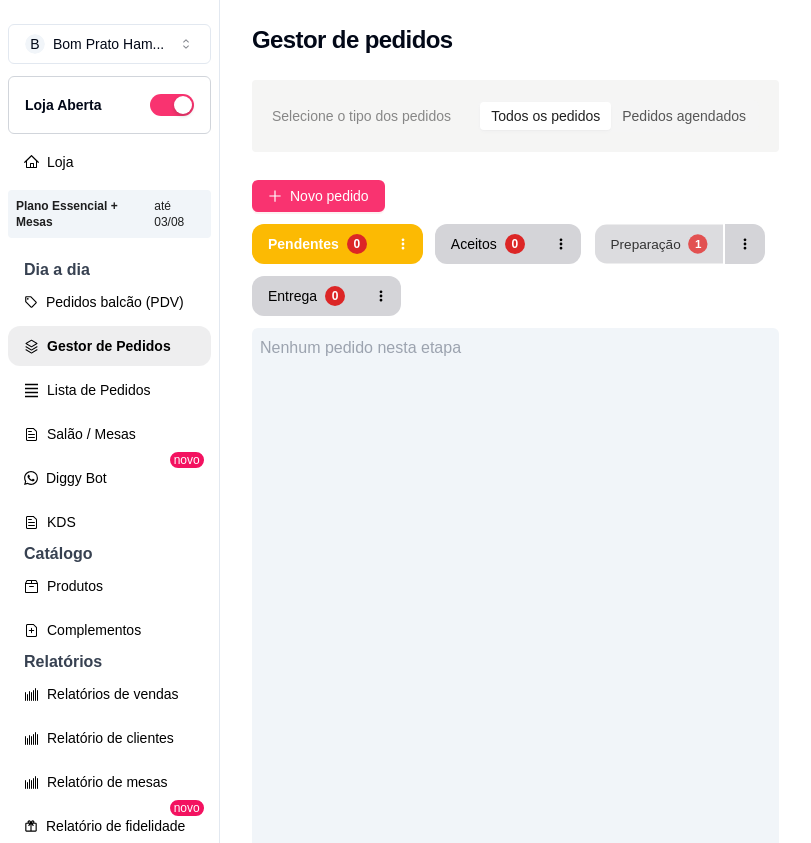 click on "Preparação" at bounding box center [645, 243] 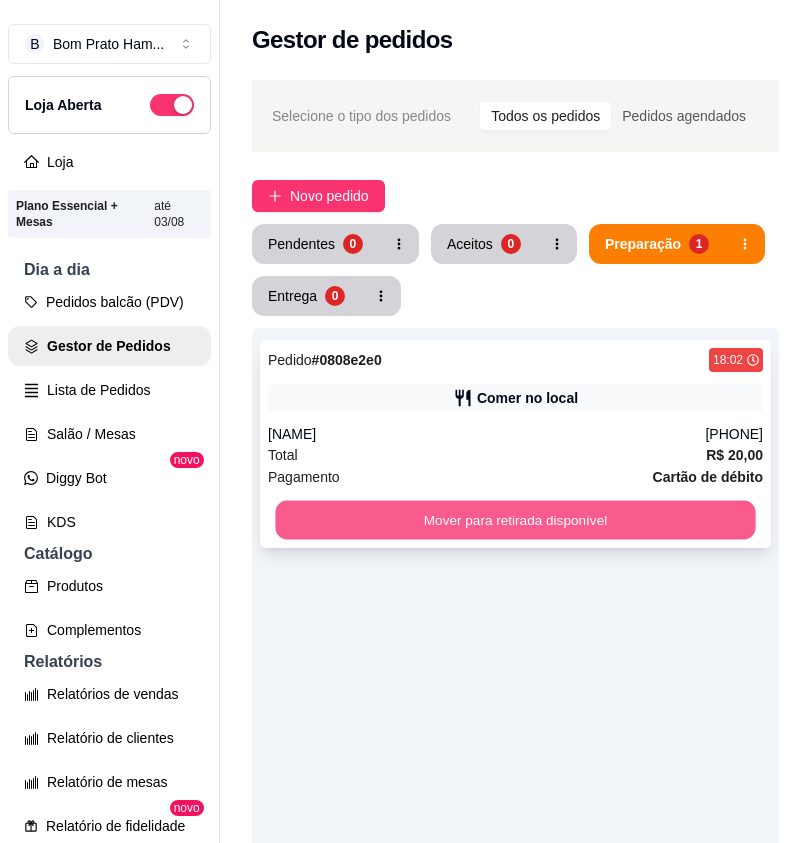 click on "Mover para retirada disponível" at bounding box center (515, 520) 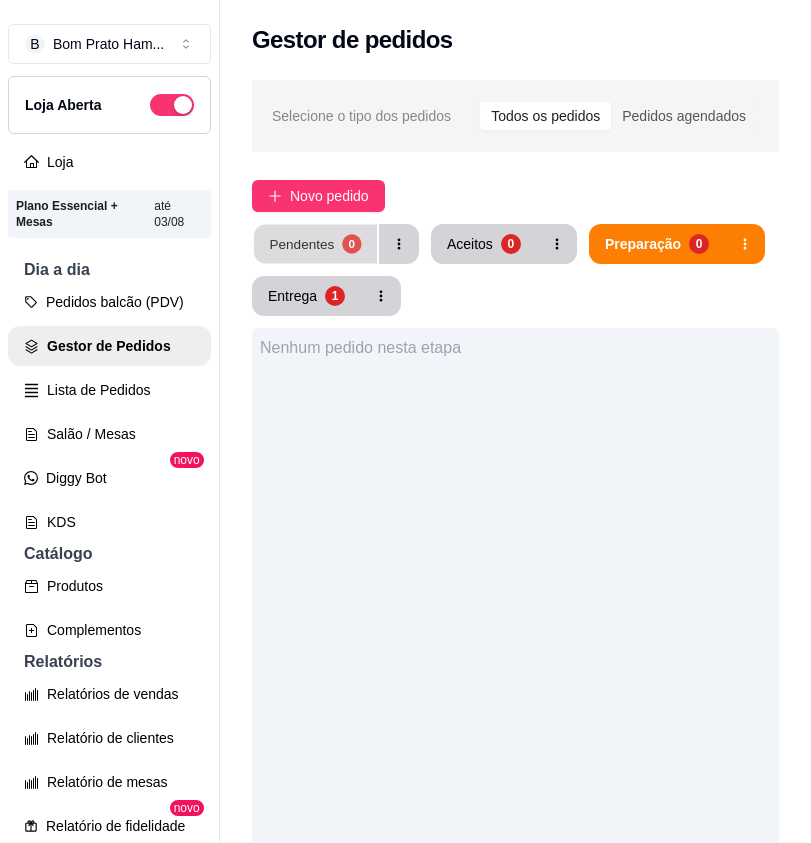 click on "Pendentes" at bounding box center (301, 243) 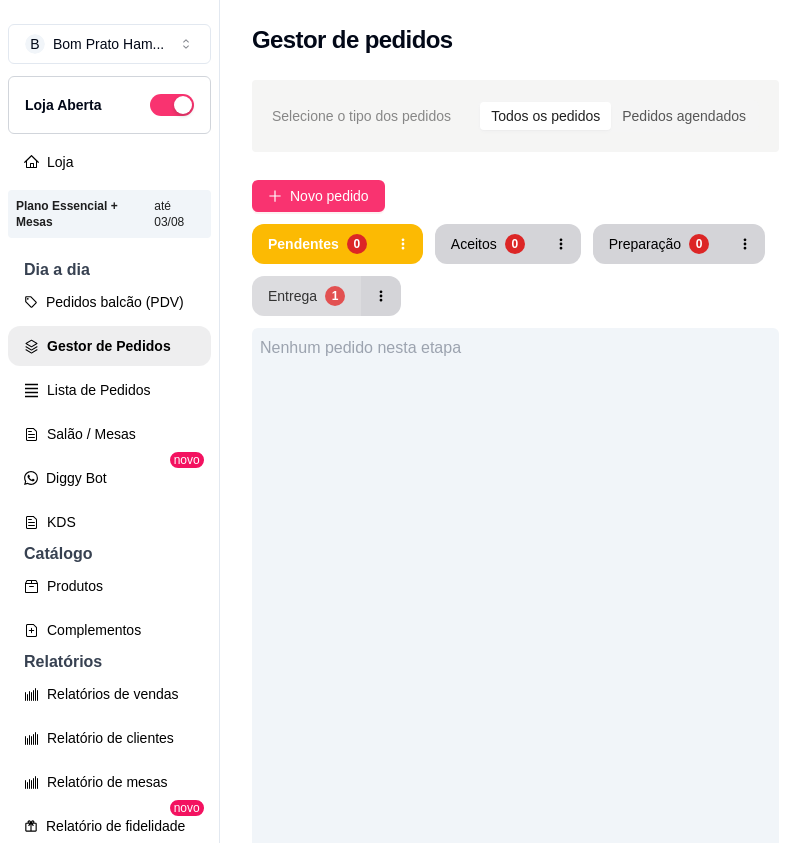 click on "Entrega 1" at bounding box center (306, 296) 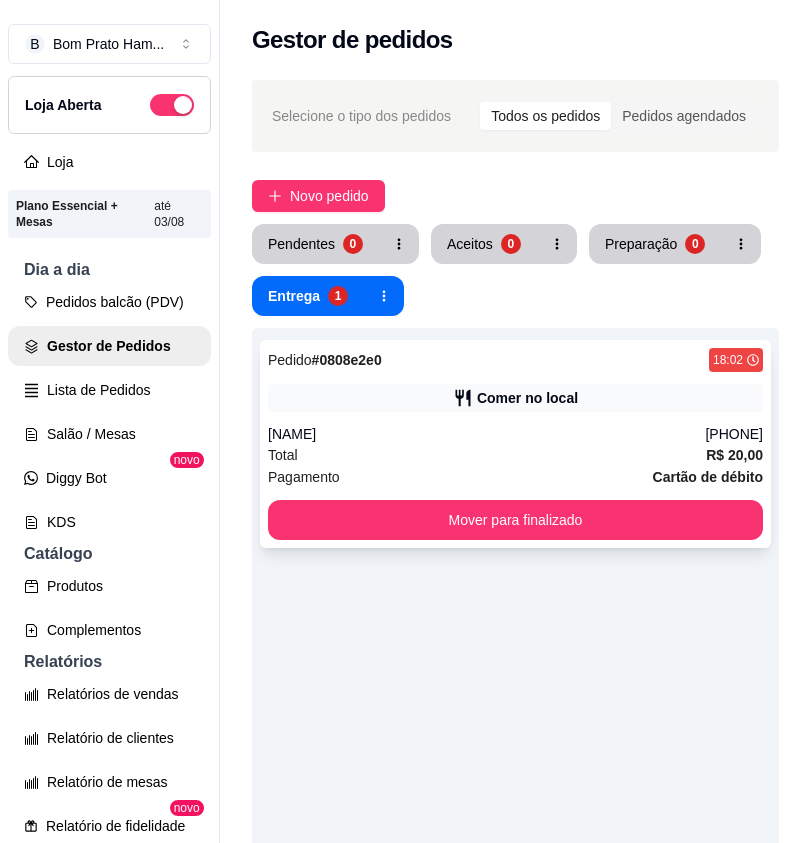 click on "Pedido # 0808e2e0 18:02 Comer no local [NAME] ([PHONE]) Total R$ 20,00 Pagamento Cartão de débito Mover para finalizado" at bounding box center (515, 444) 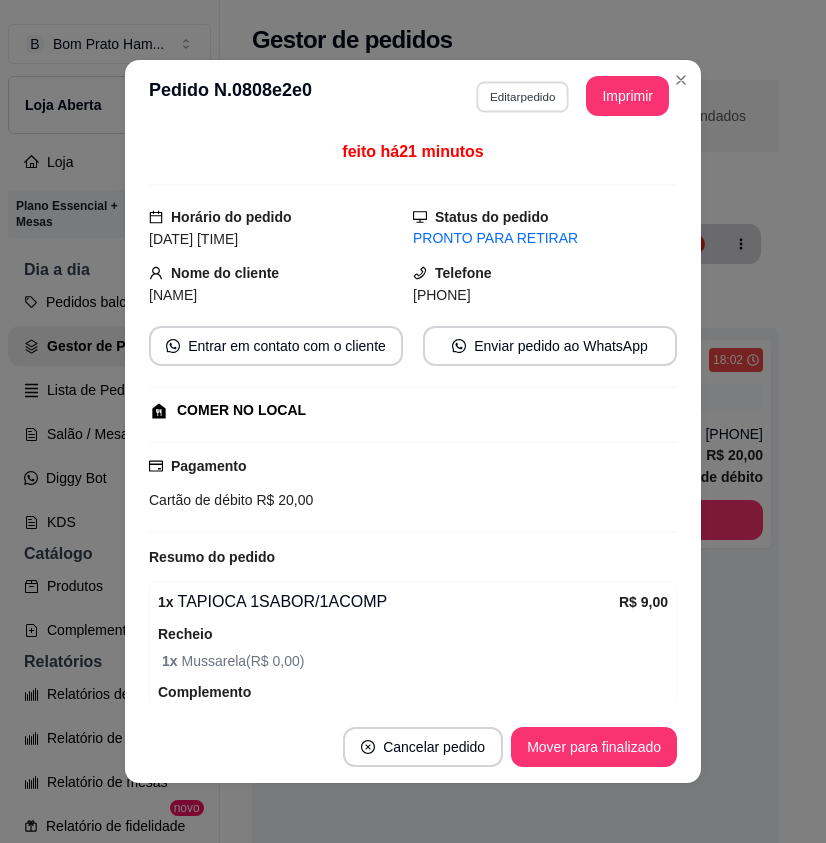 click on "Editar  pedido" at bounding box center (522, 96) 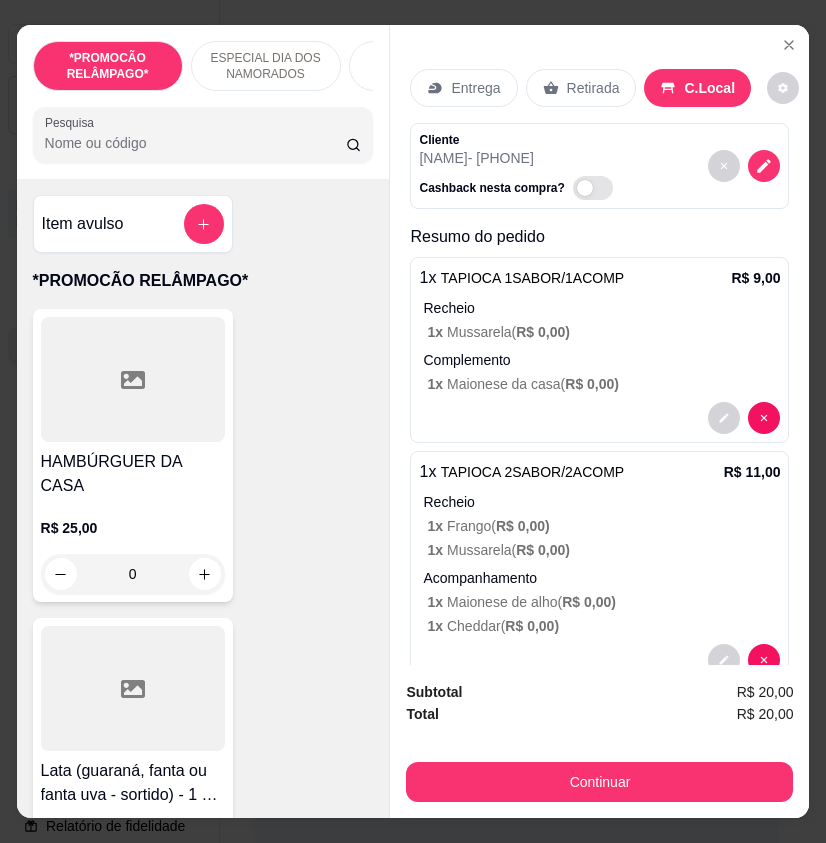 click at bounding box center (203, 135) 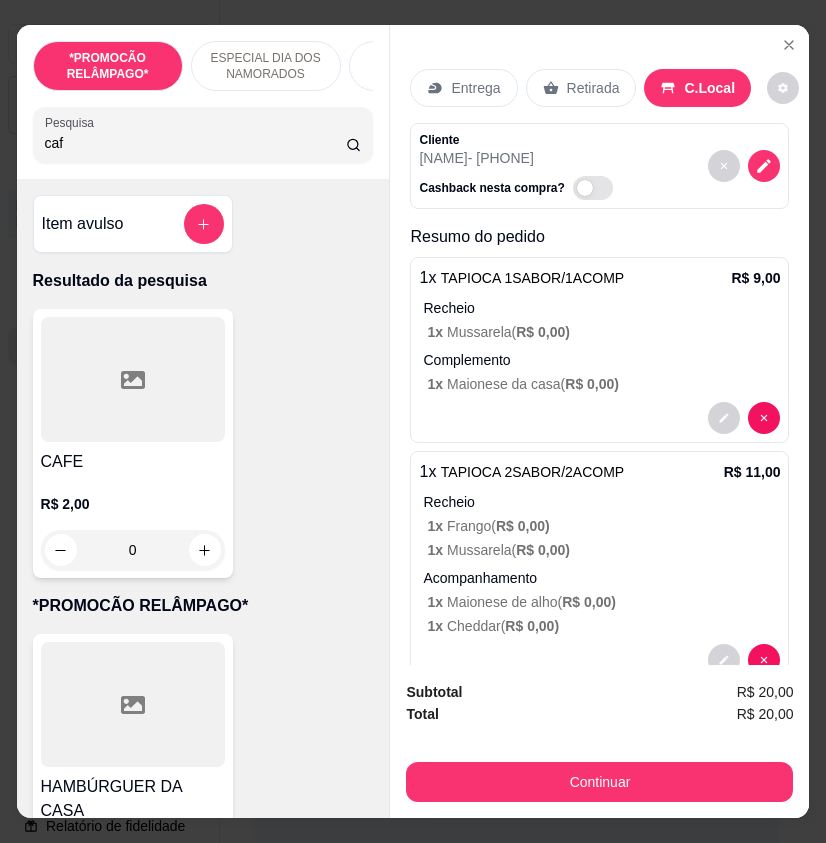 type on "caf" 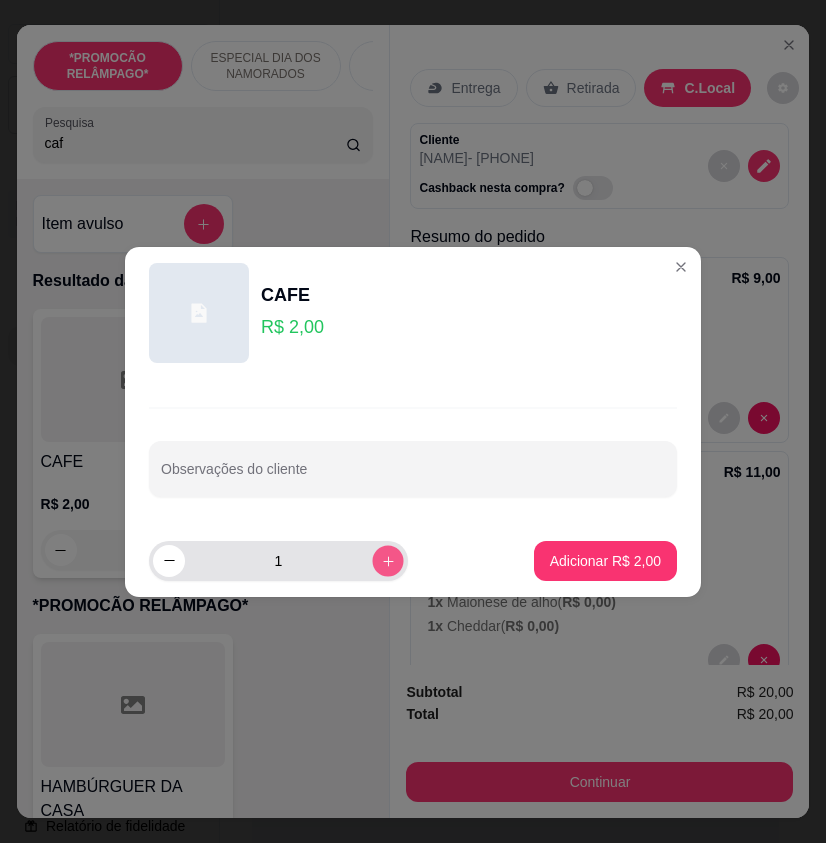 click 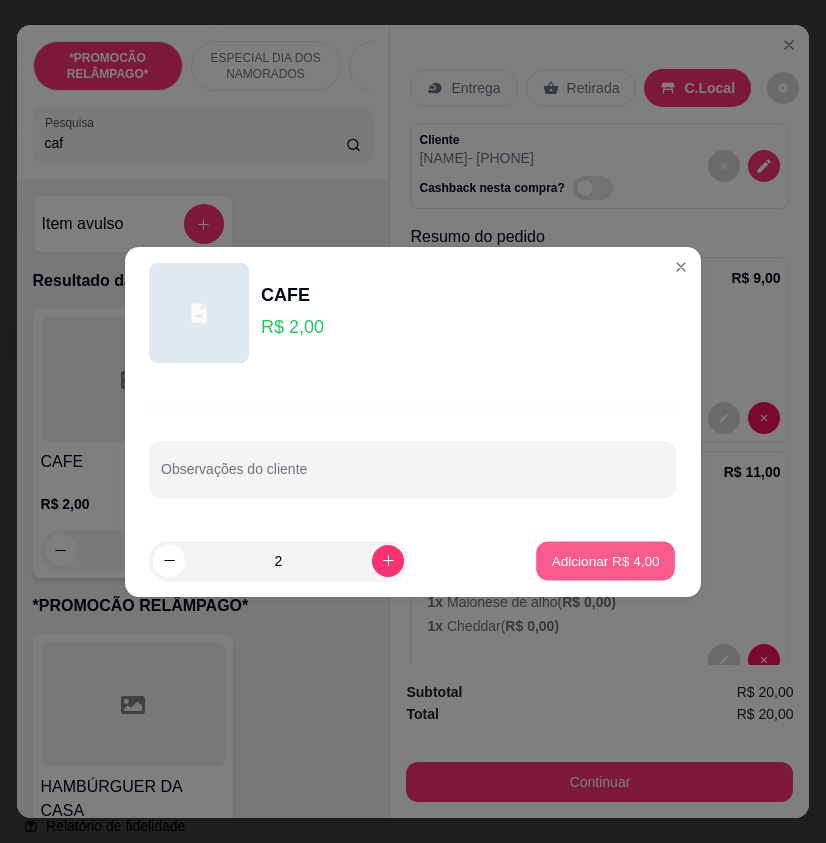 click on "Adicionar   R$ 4,00" at bounding box center (605, 560) 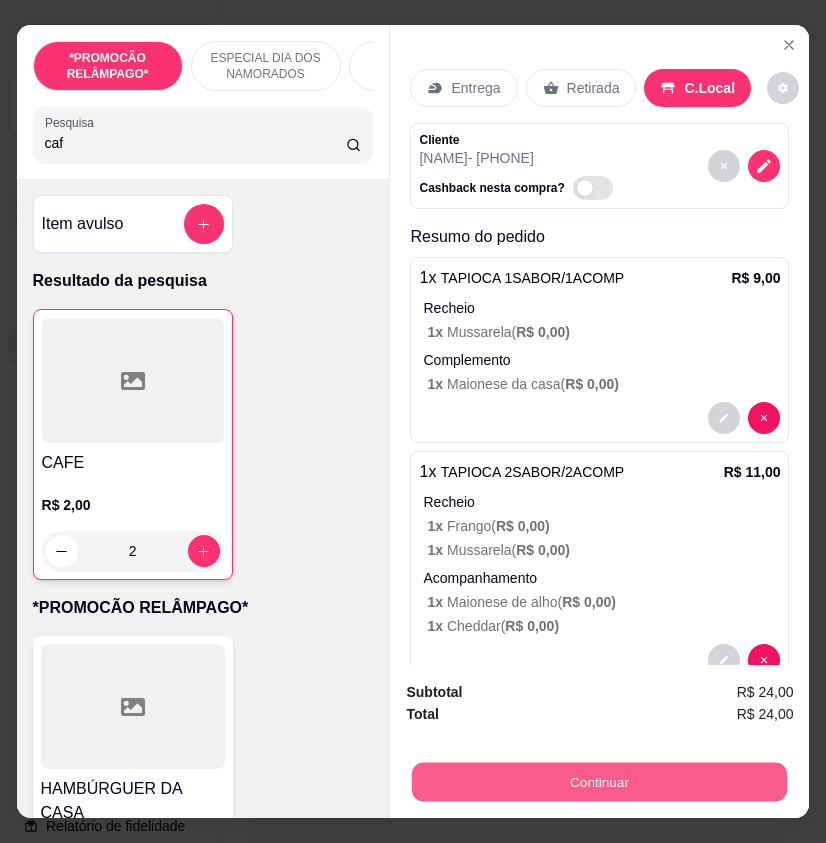 click on "Continuar" at bounding box center [599, 781] 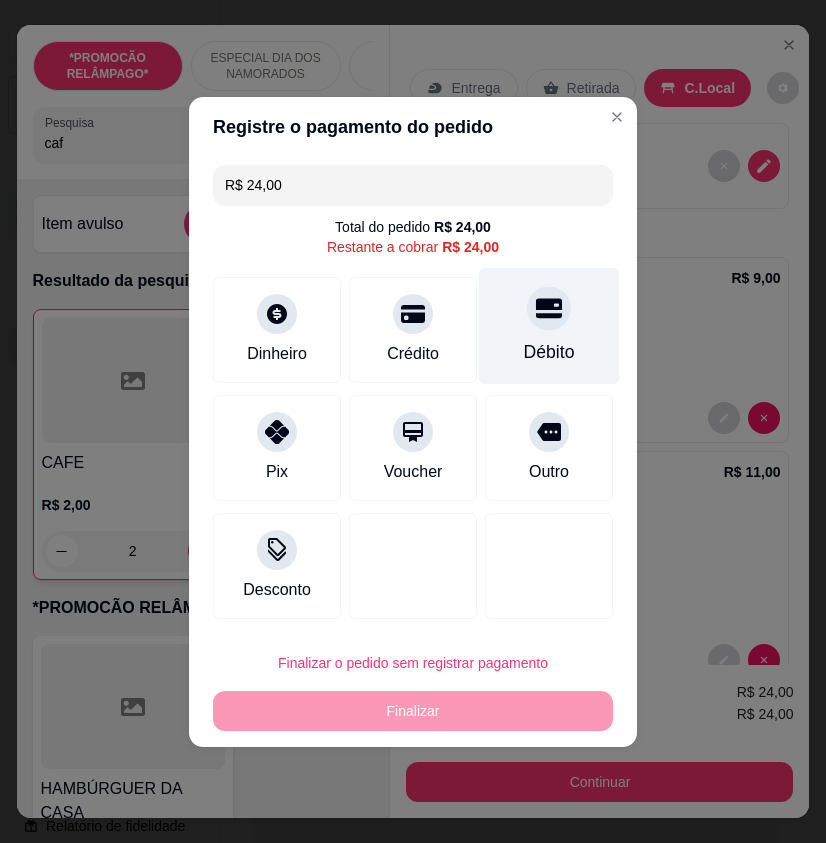 click on "Débito" at bounding box center [549, 325] 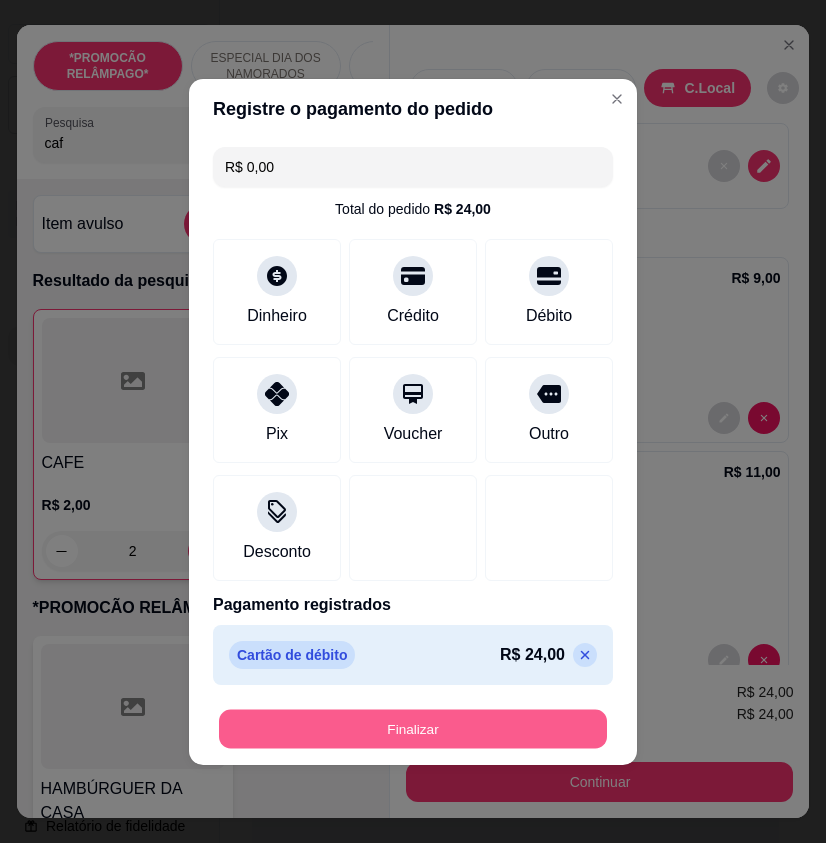 click on "Finalizar" at bounding box center (413, 728) 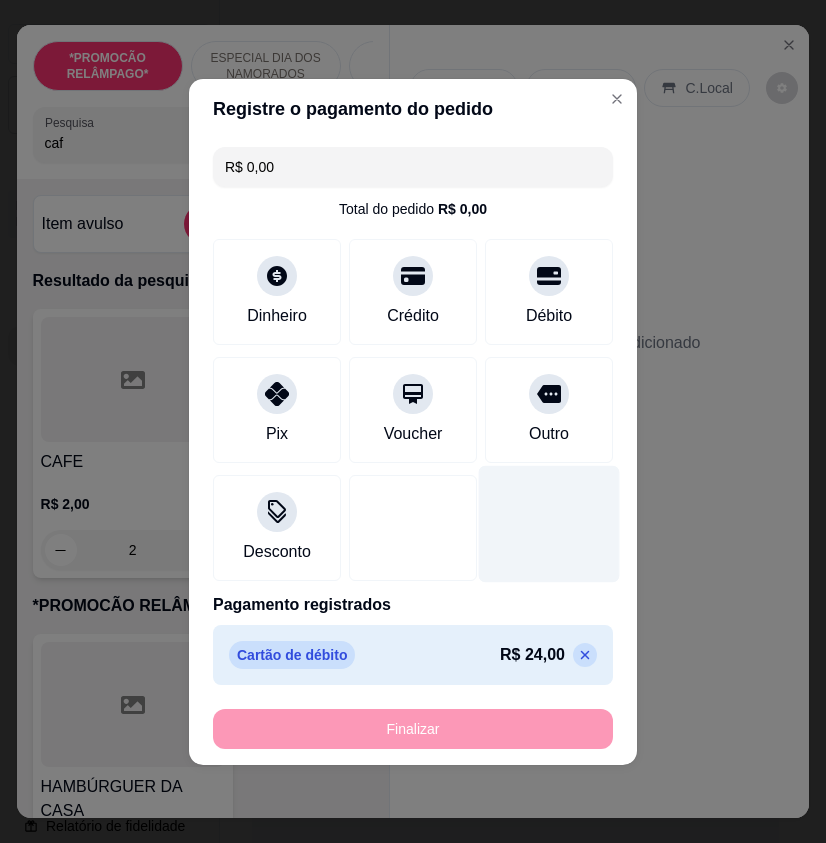 type on "0" 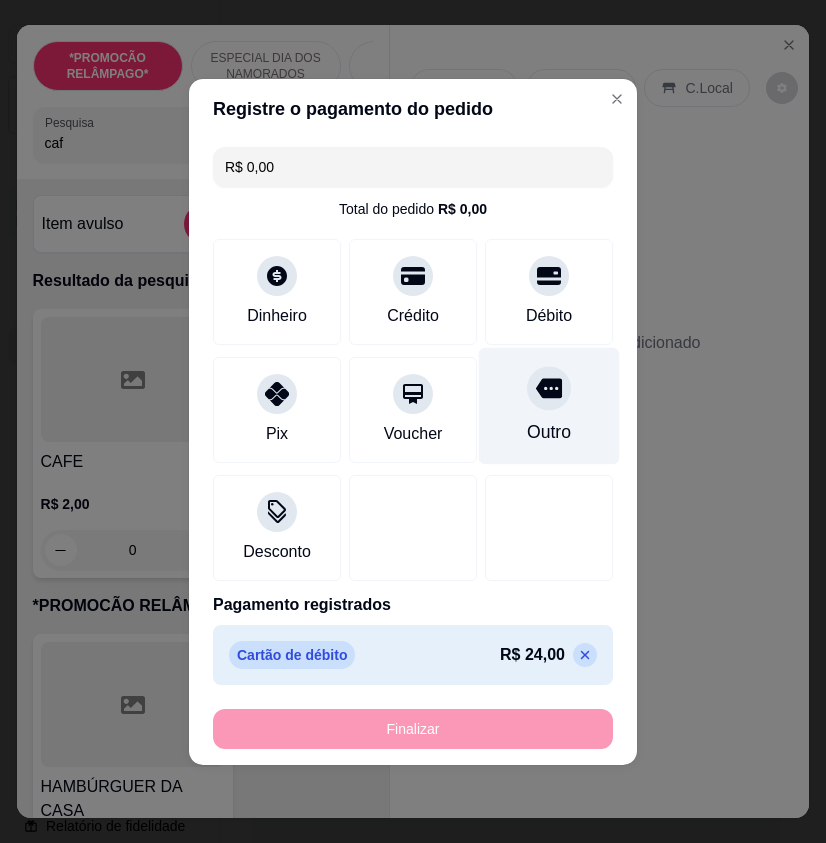 type on "-R$ 24,00" 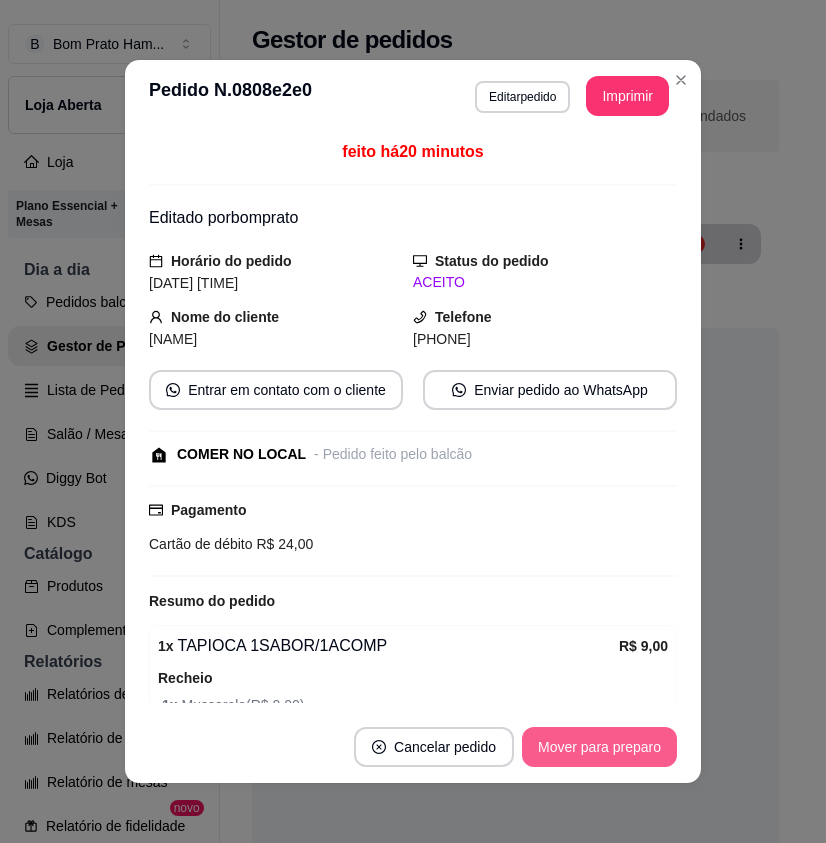 click on "Mover para preparo" at bounding box center (599, 747) 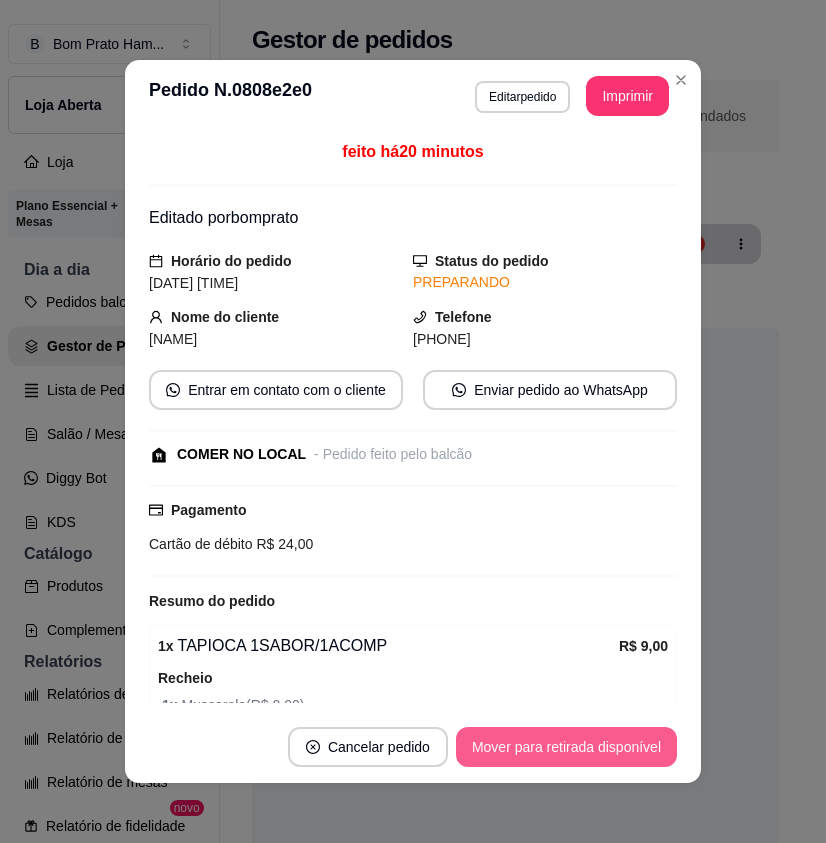 click on "Mover para retirada disponível" at bounding box center (566, 747) 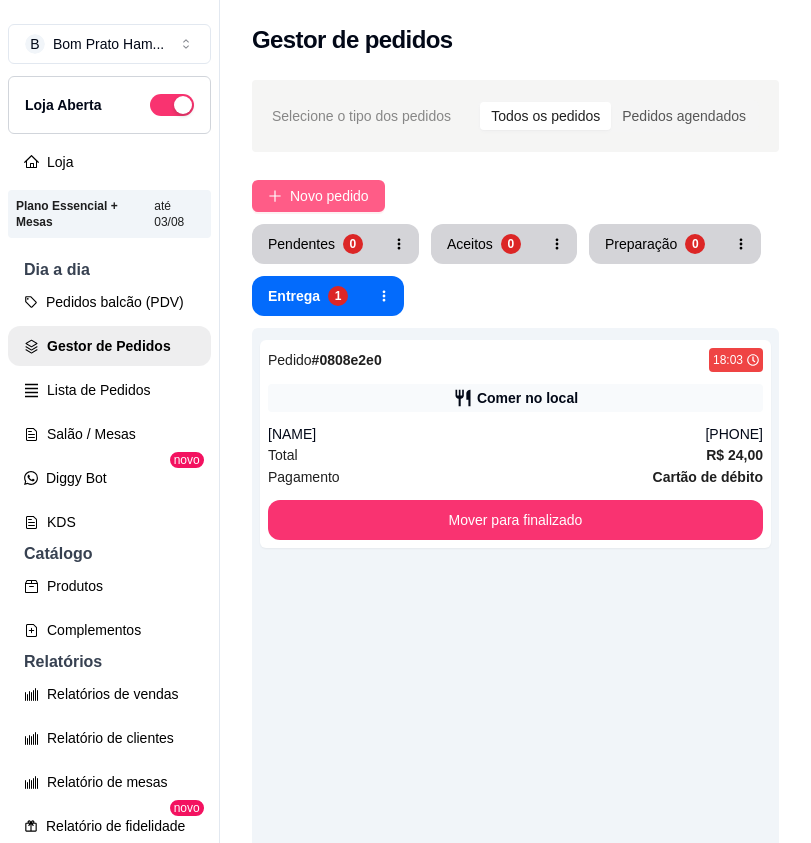 click on "Novo pedido" at bounding box center [329, 196] 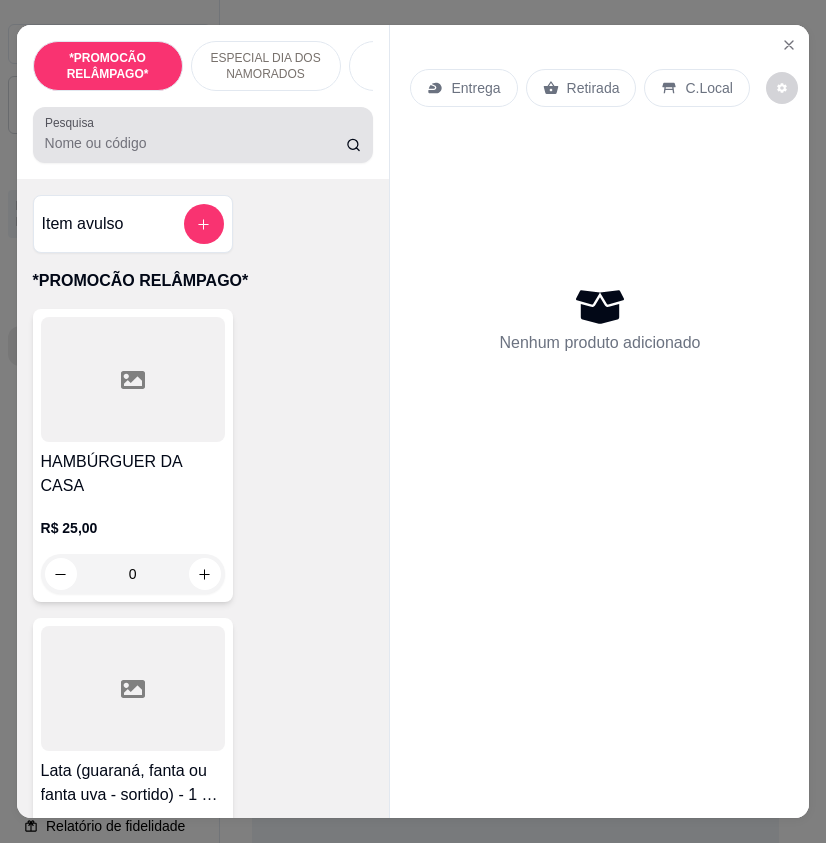 click on "Pesquisa" at bounding box center (196, 143) 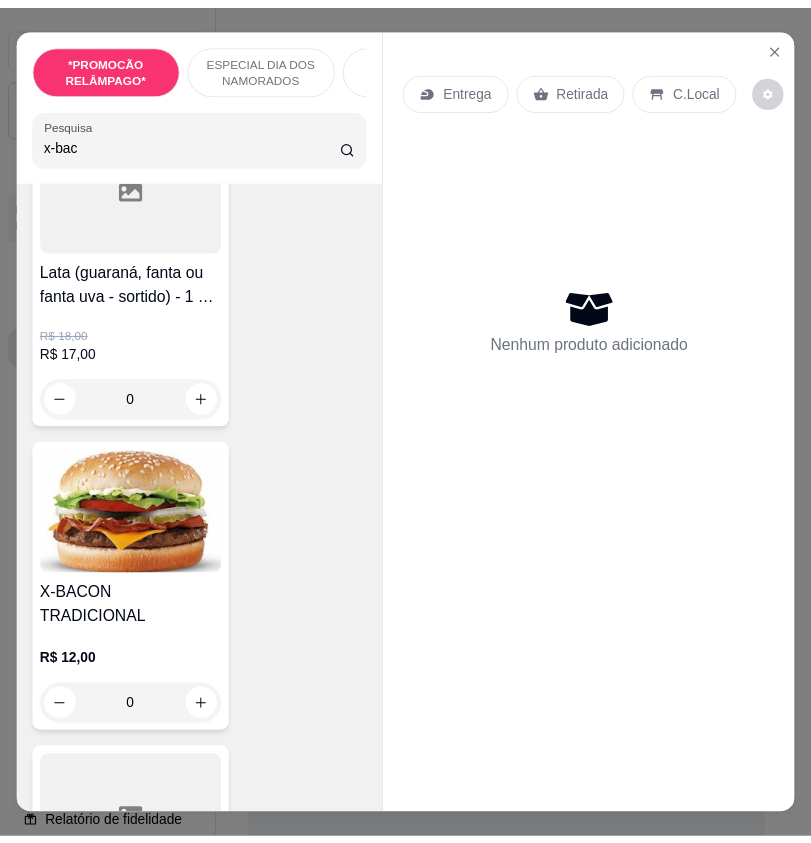 scroll, scrollTop: 200, scrollLeft: 0, axis: vertical 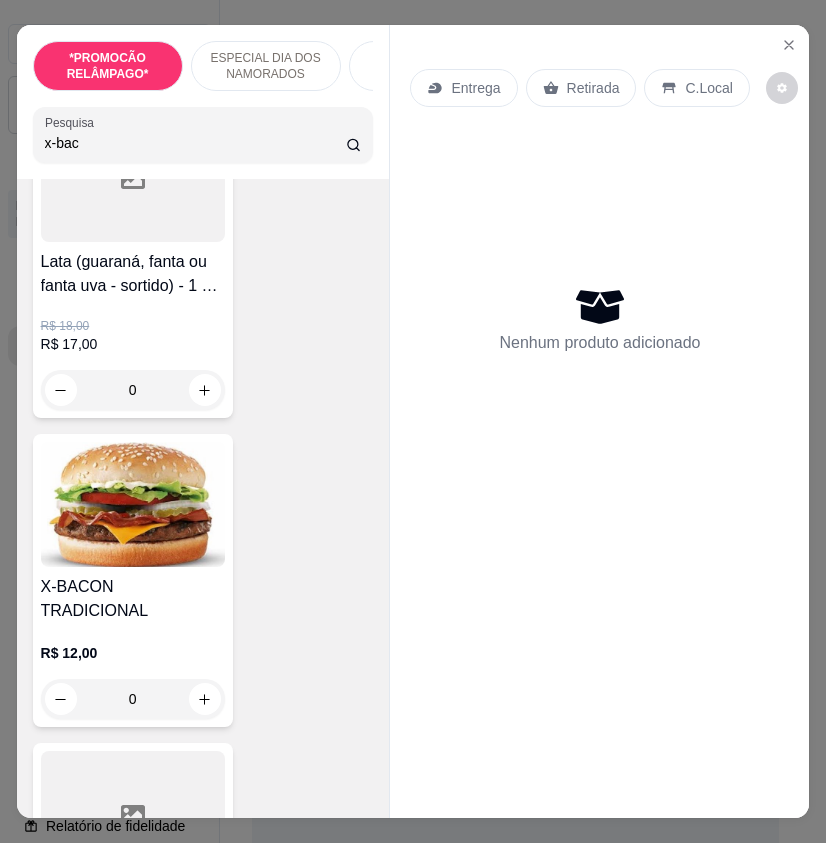 type on "x-bac" 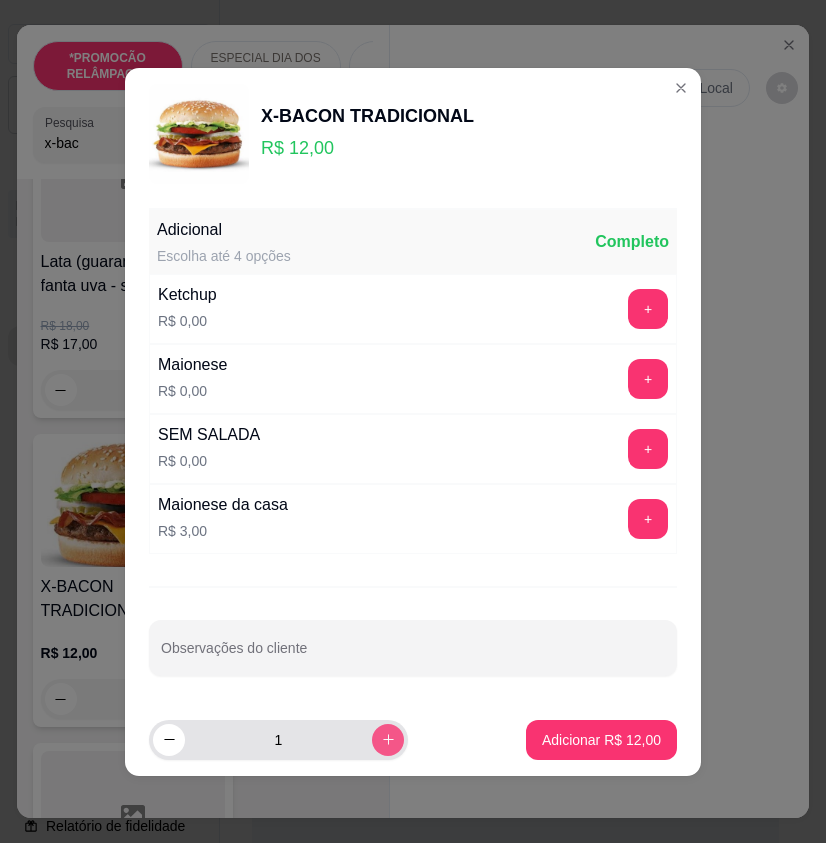 click 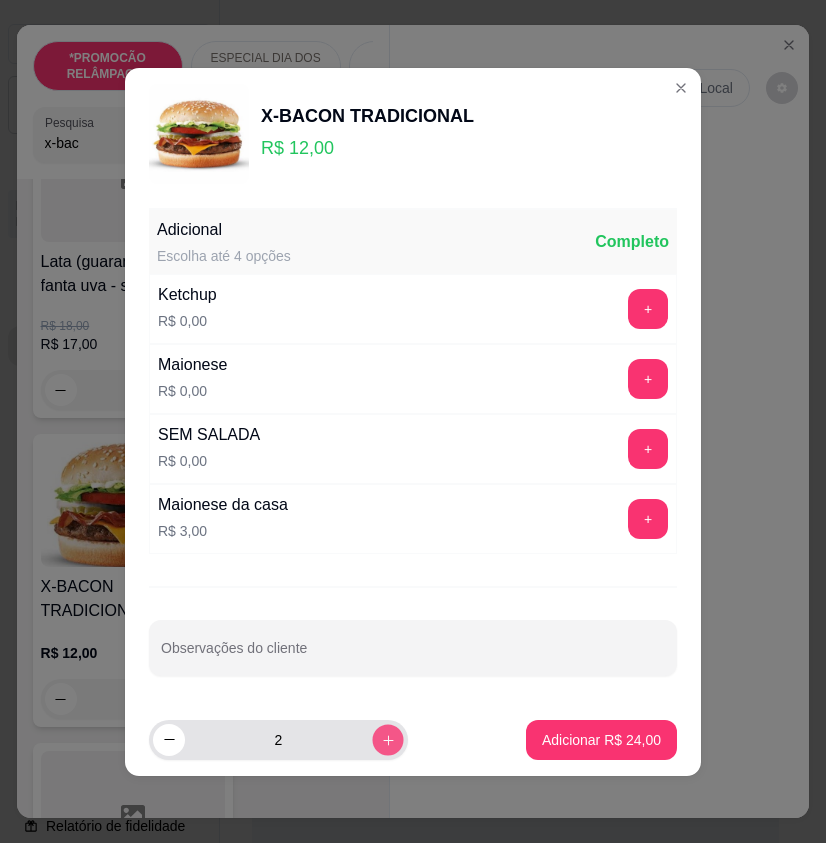 click 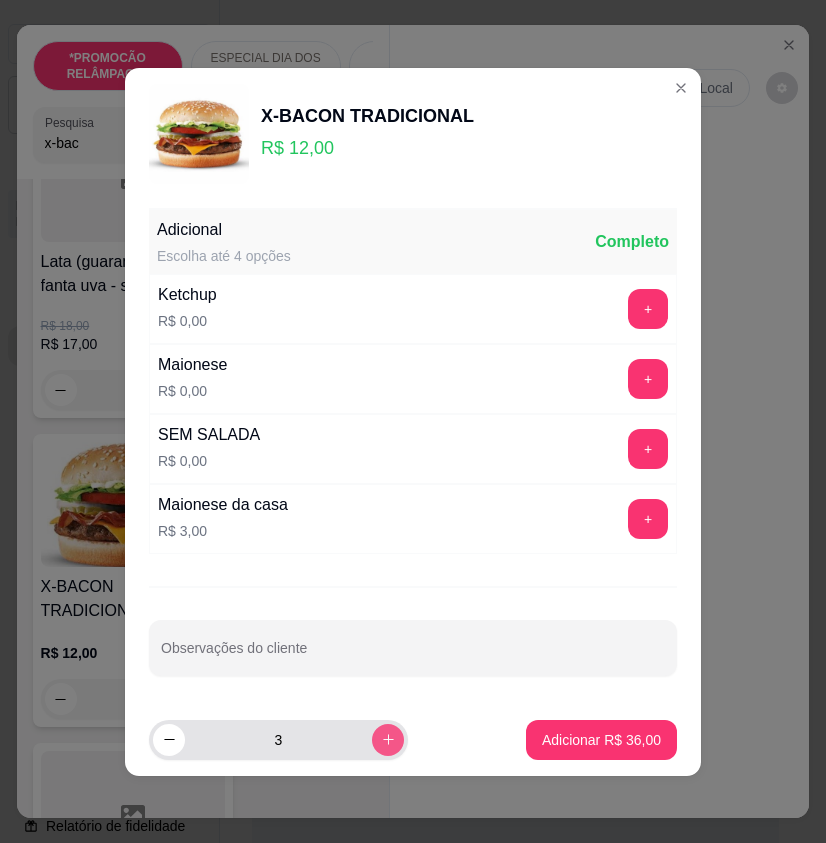 click 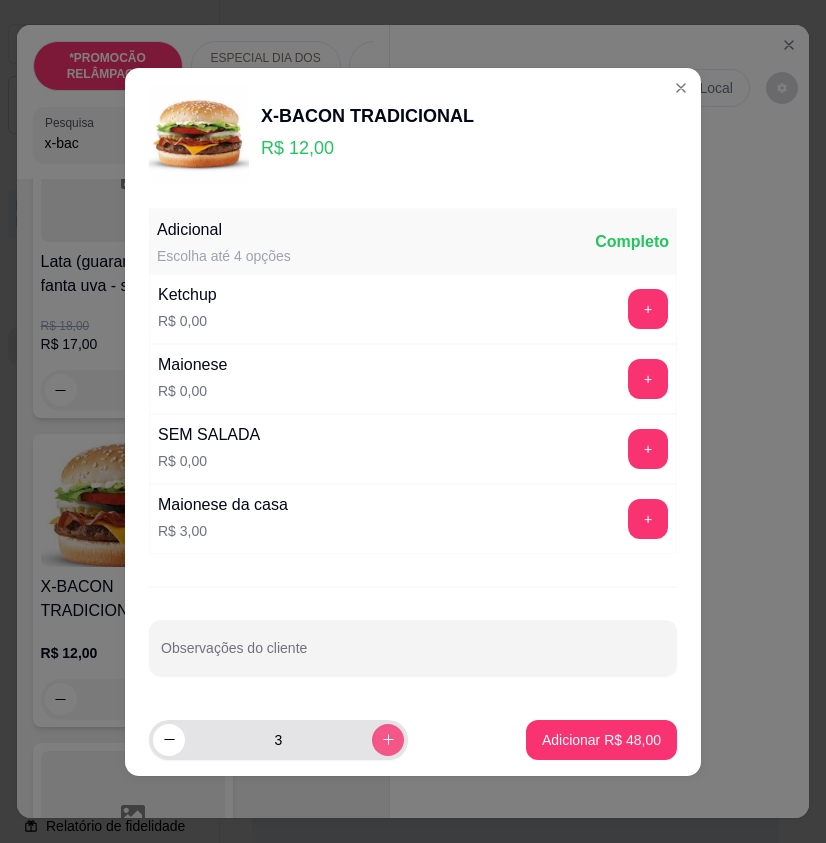 type on "4" 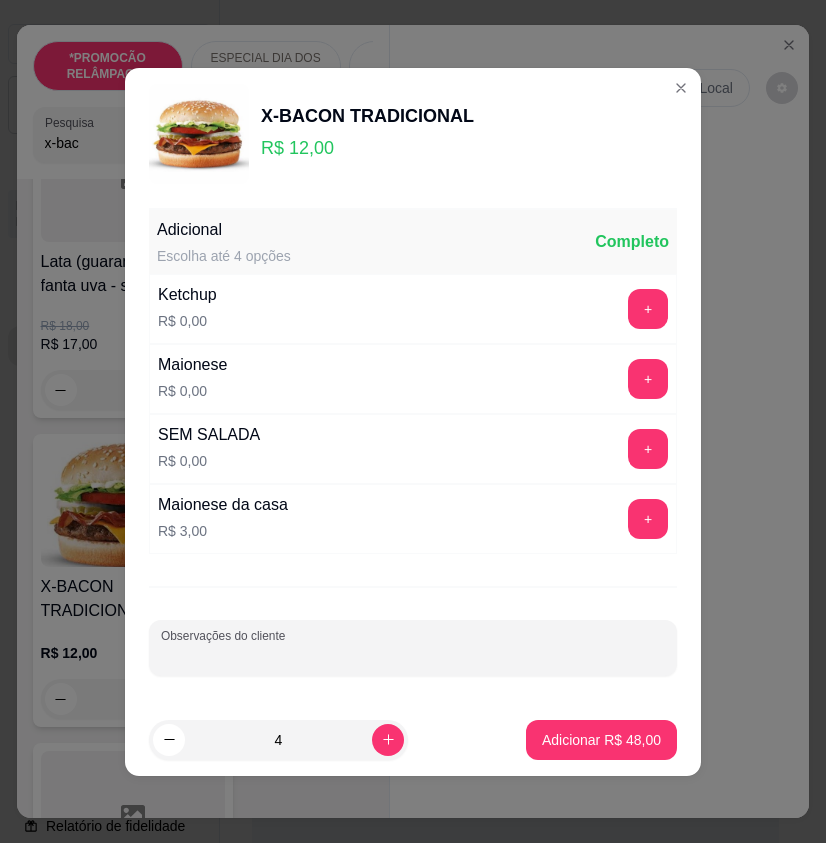 click on "Observações do cliente" at bounding box center [413, 656] 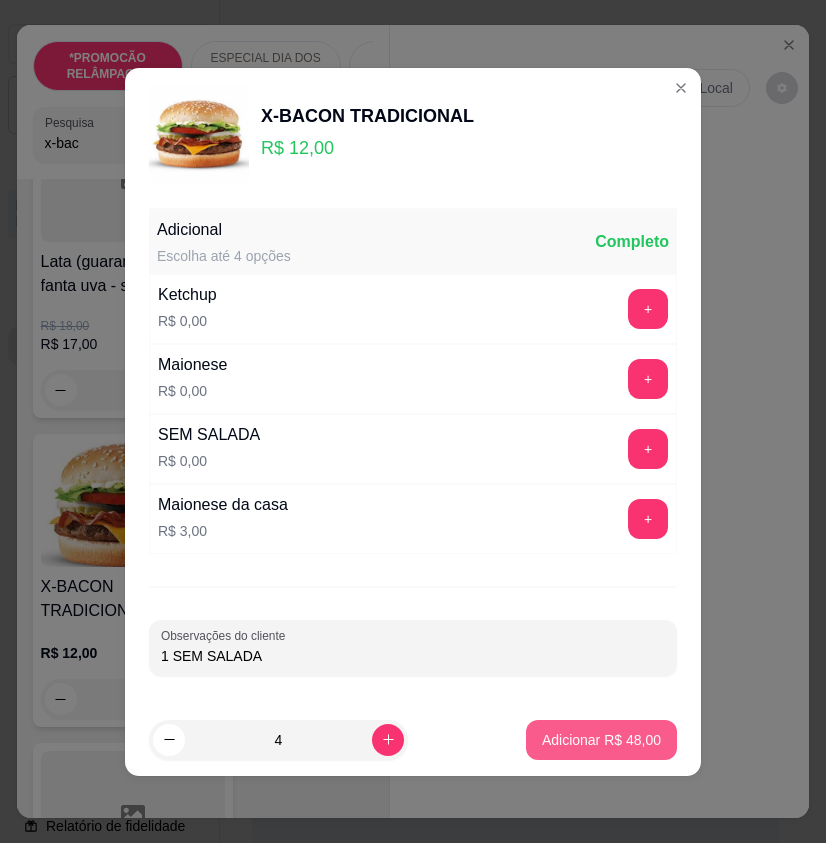 type on "1 SEM SALADA" 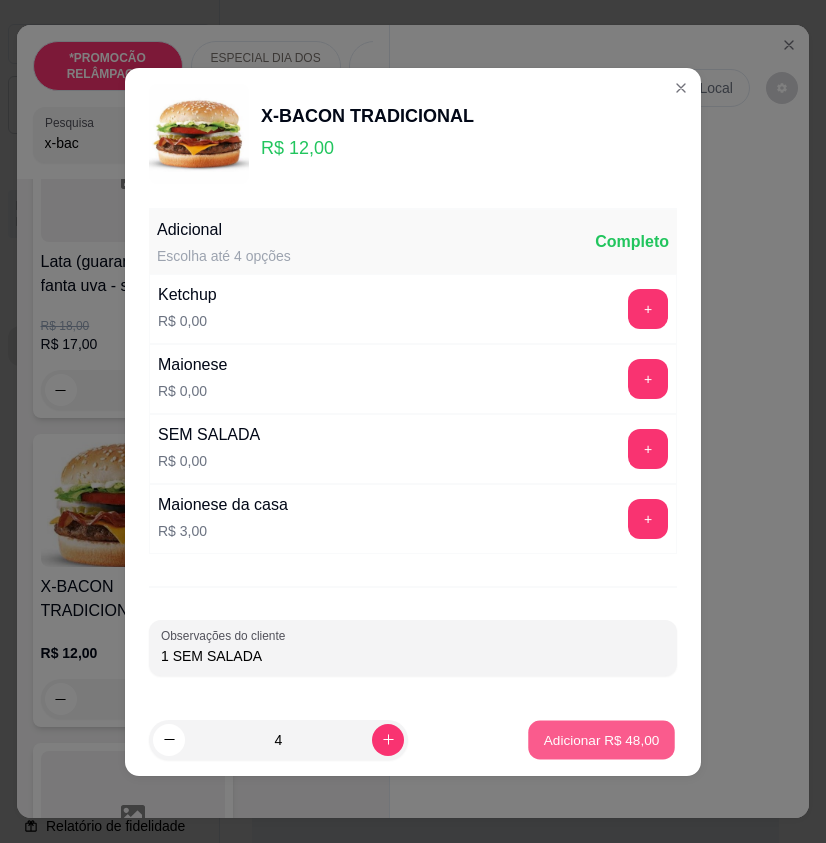 click on "Adicionar   R$ 48,00" at bounding box center (601, 739) 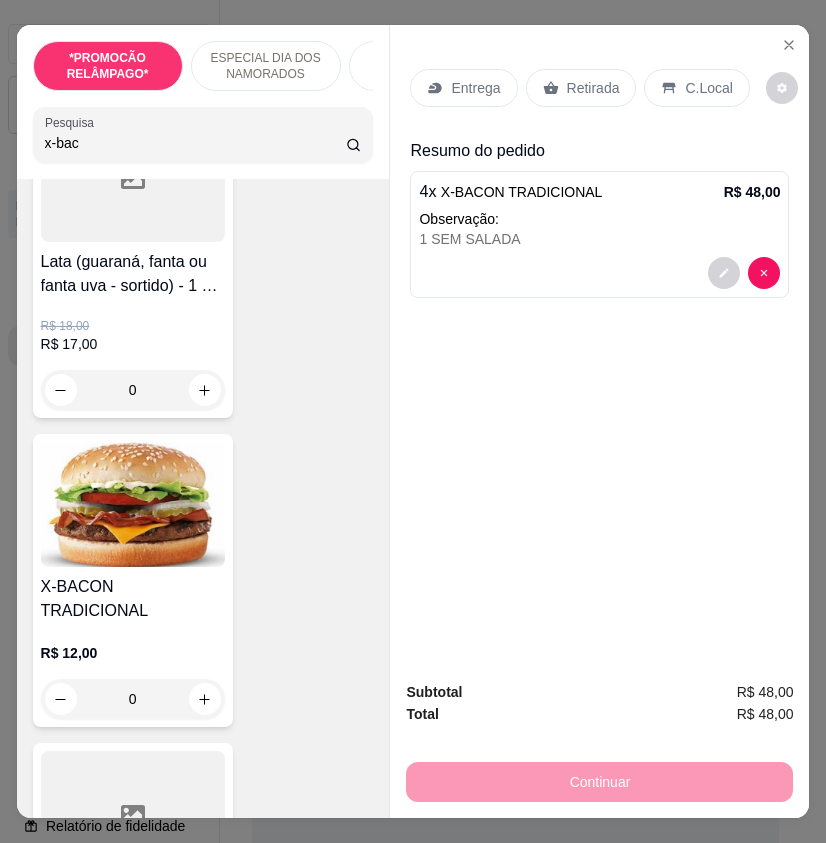 click on "Retirada" at bounding box center (593, 88) 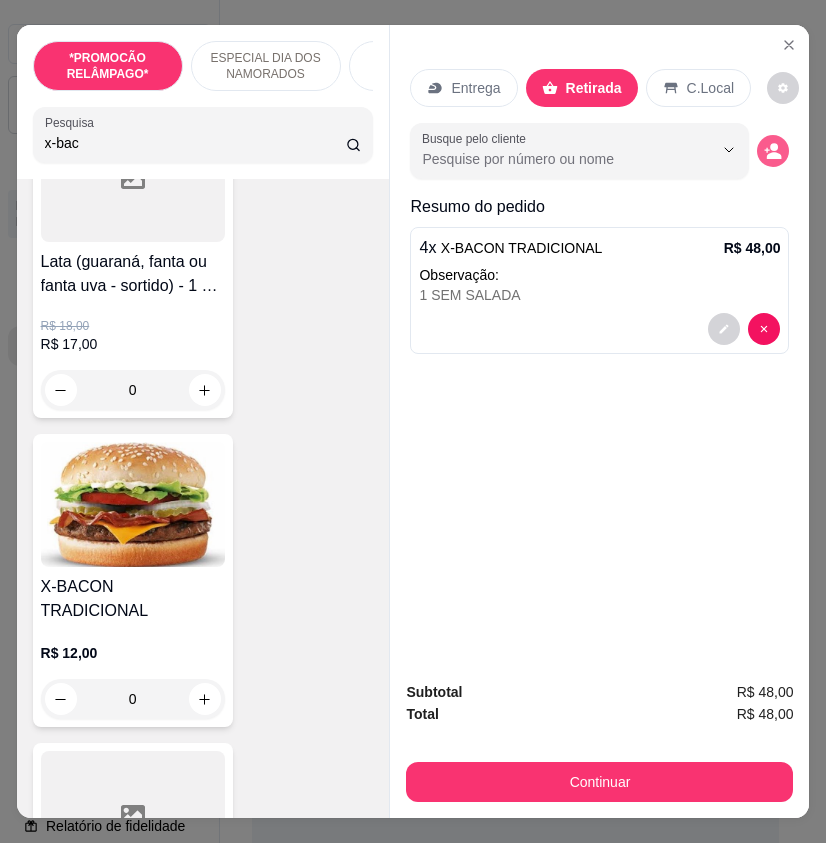 click 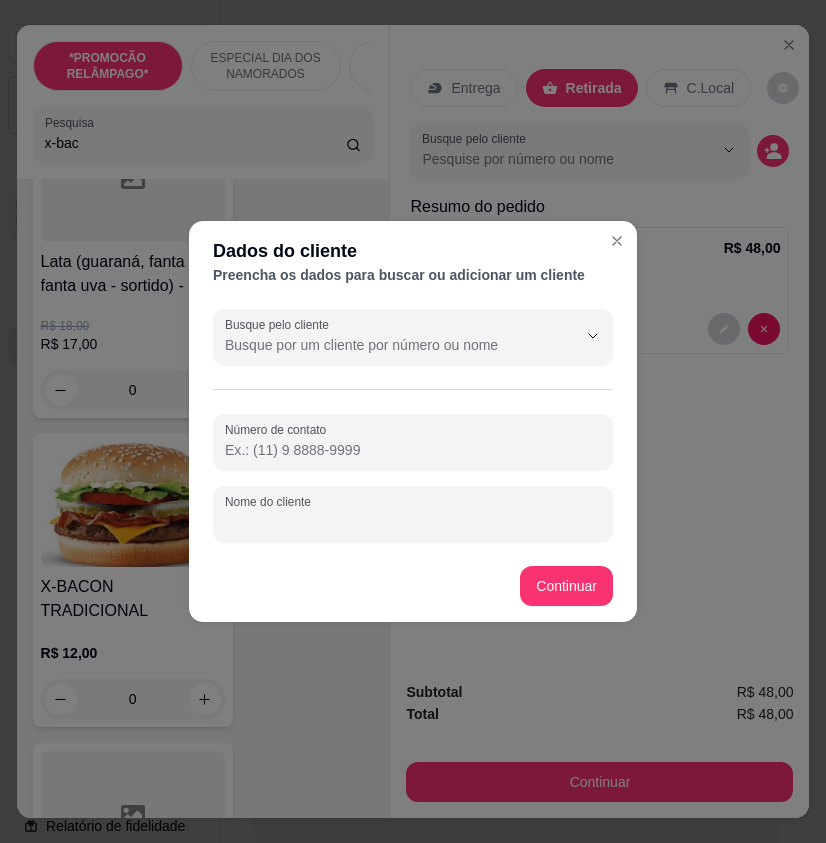 paste on "[NAME]" 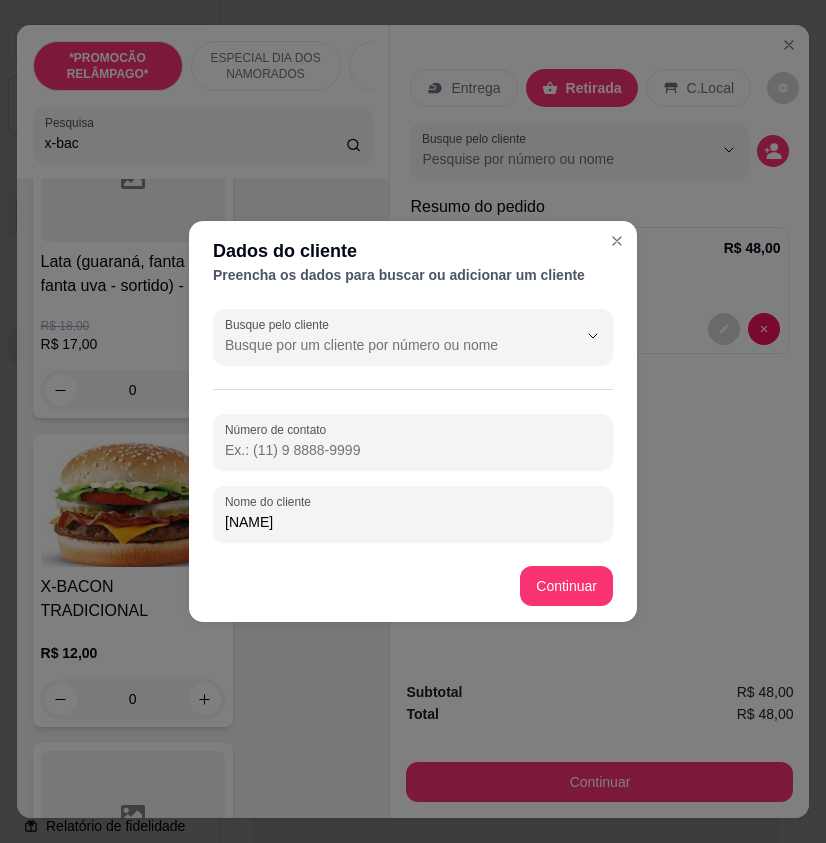 type on "[NAME]" 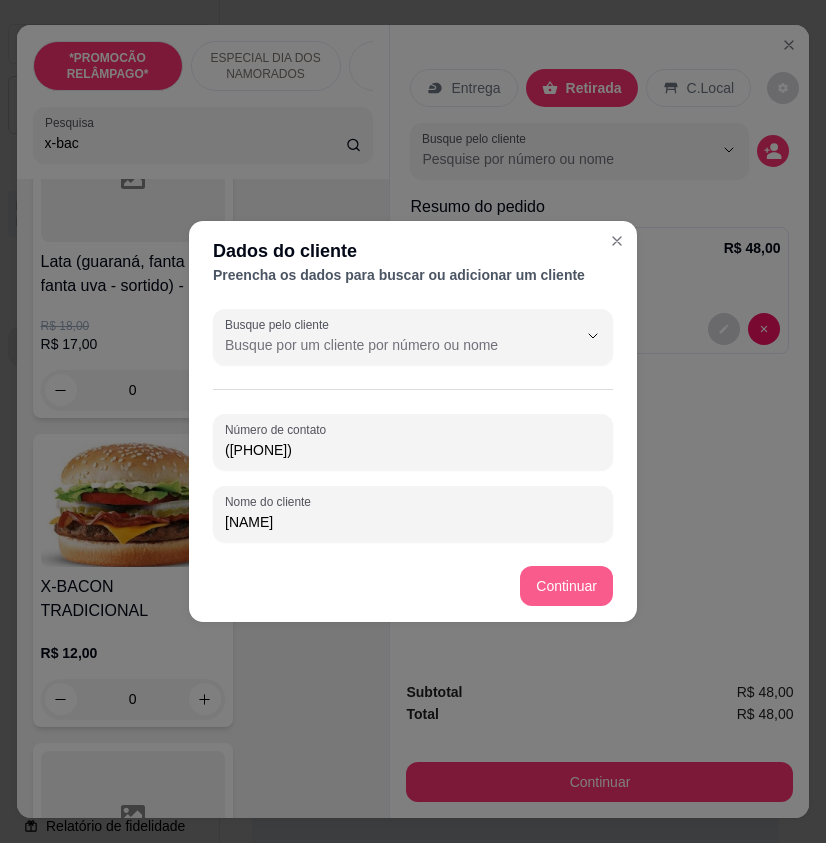 type on "([PHONE])" 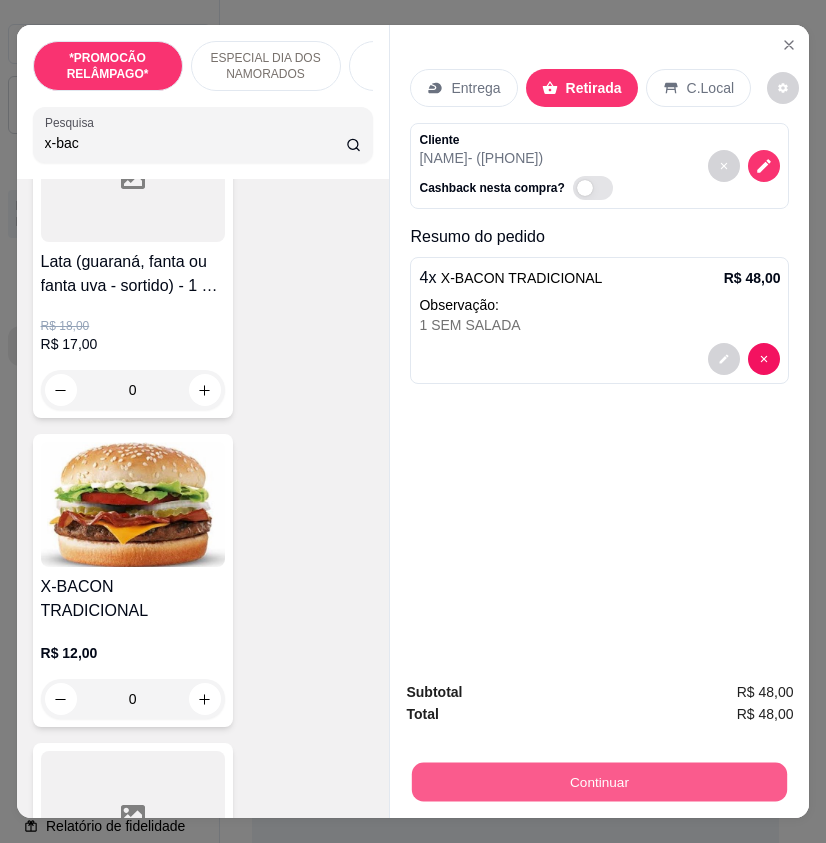 click on "Continuar" at bounding box center (599, 781) 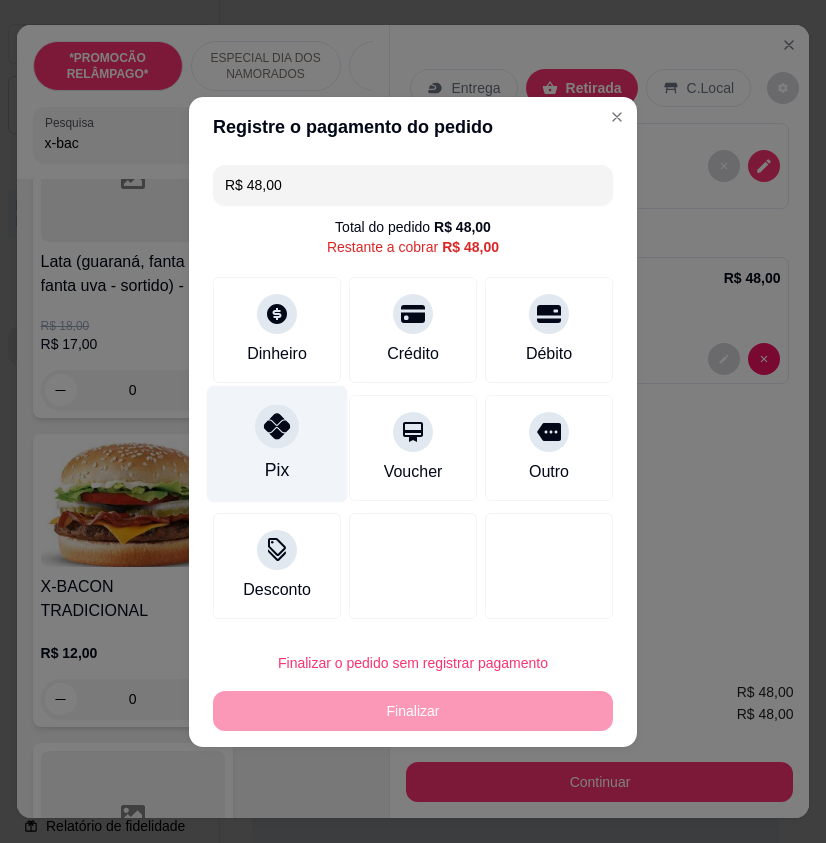 click on "Pix" at bounding box center [277, 443] 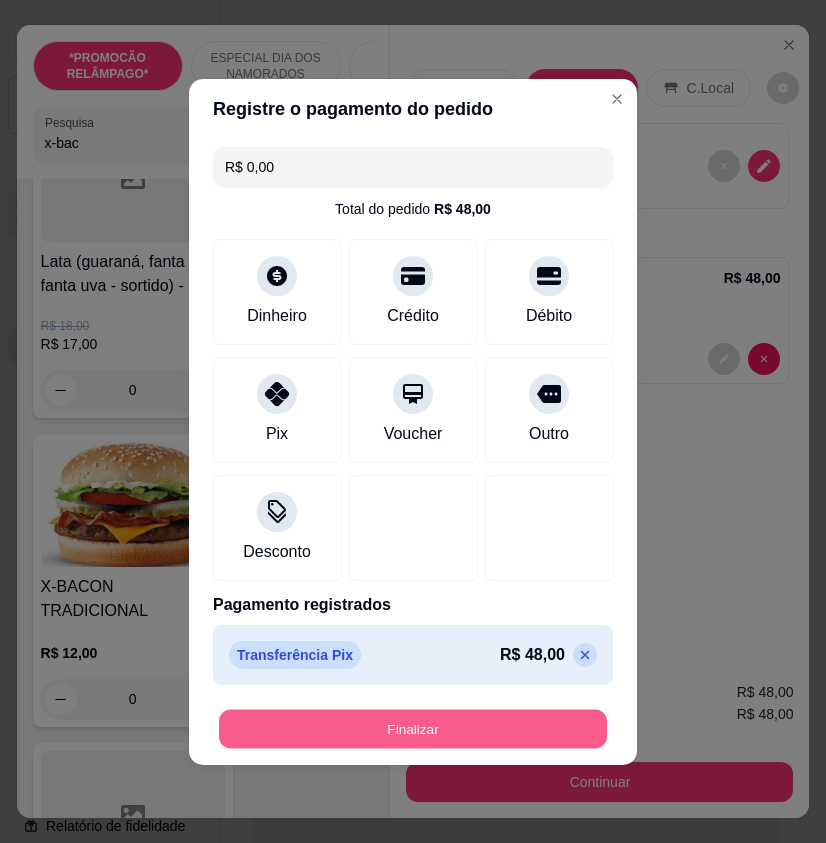 click on "Finalizar" at bounding box center [413, 728] 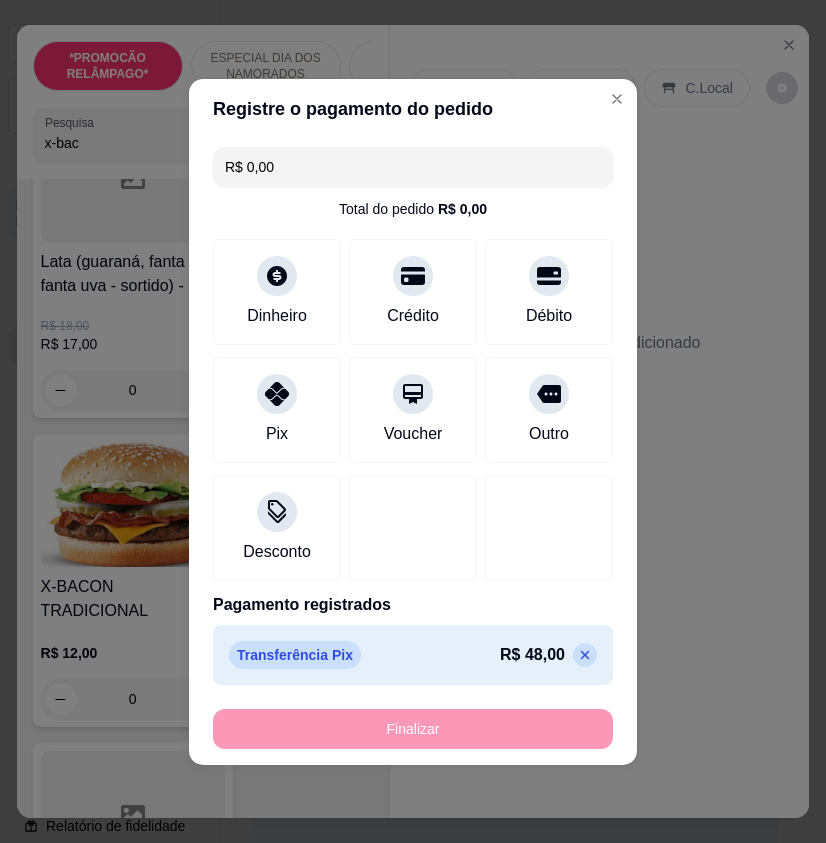 type on "-R$ 48,00" 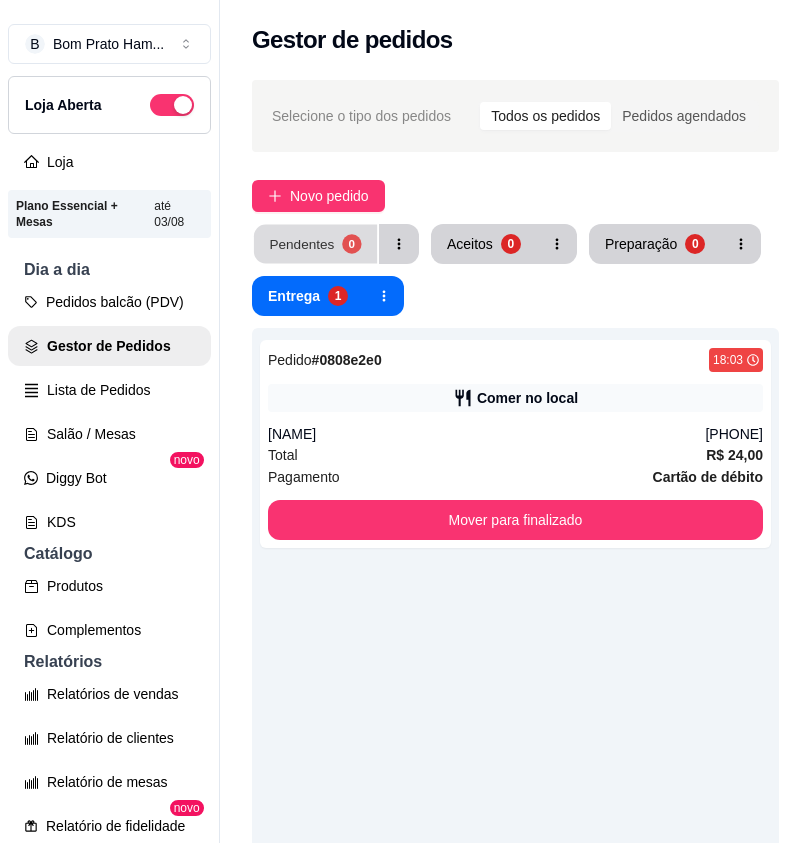 click on "0" at bounding box center (351, 243) 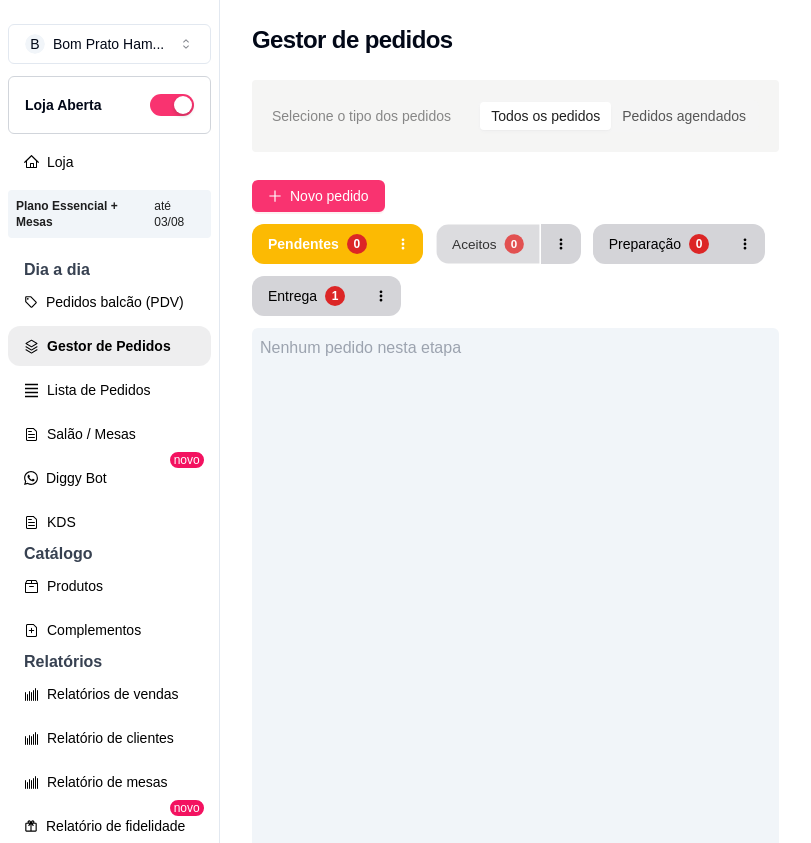 click on "Aceitos 0" at bounding box center (487, 244) 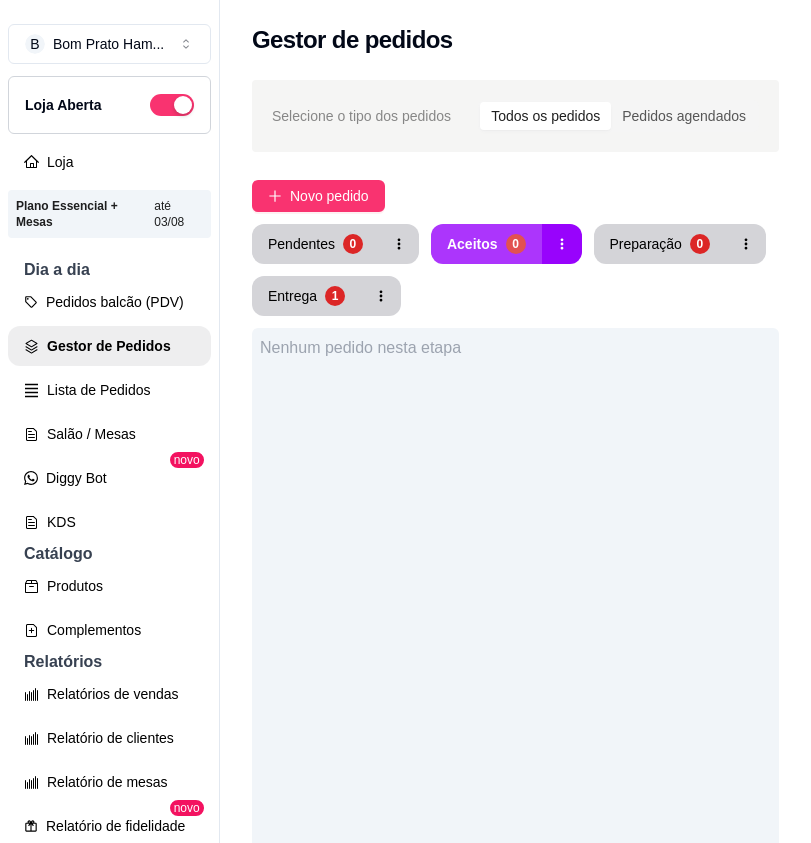 type 